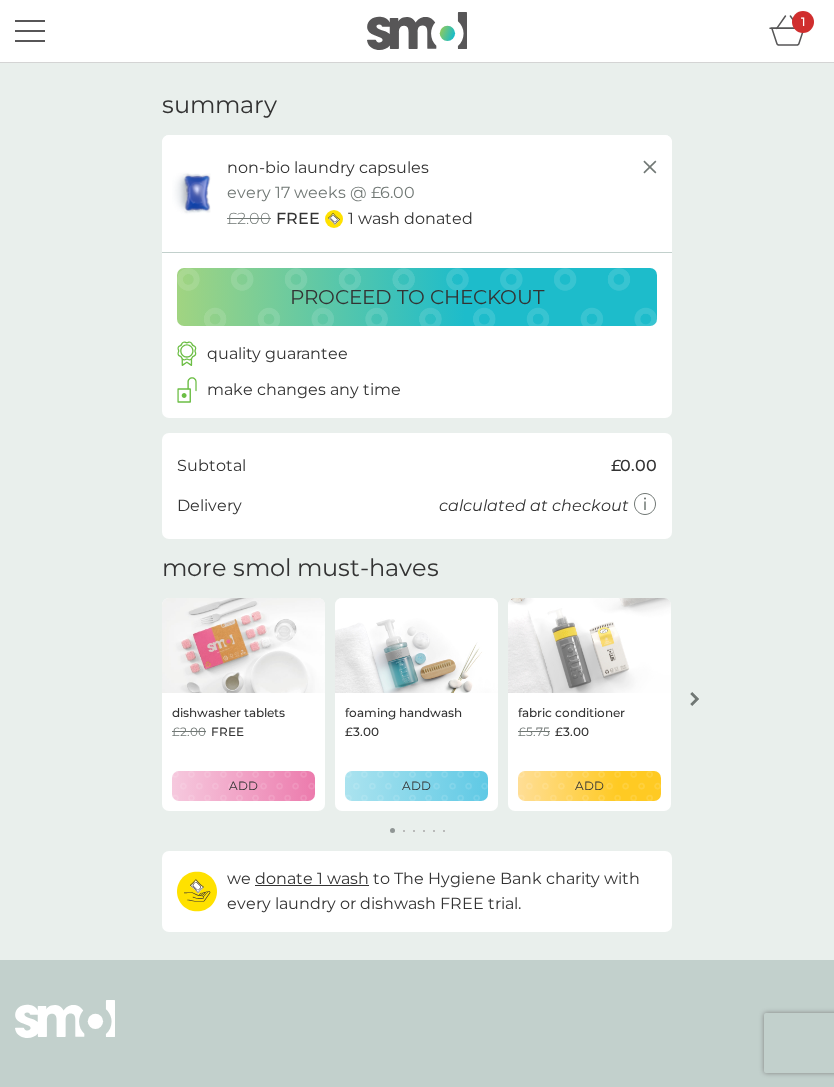 scroll, scrollTop: 0, scrollLeft: 0, axis: both 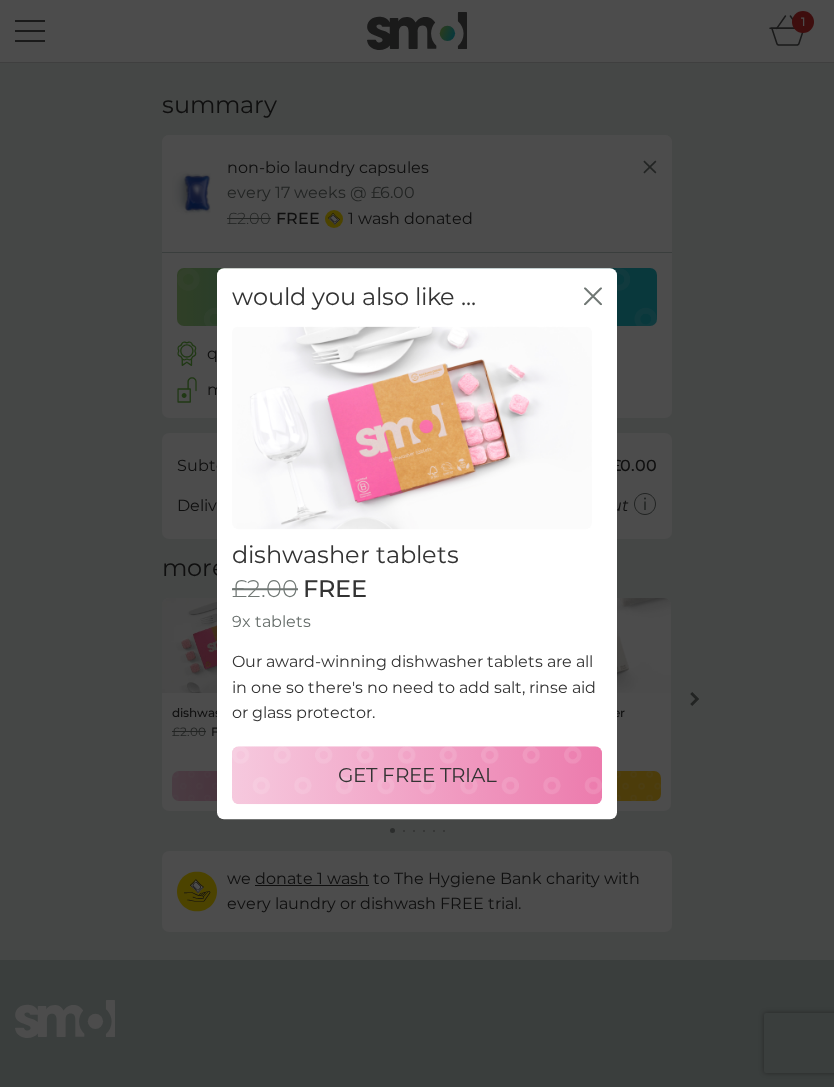 click on "would you also like ... close" at bounding box center (417, 297) 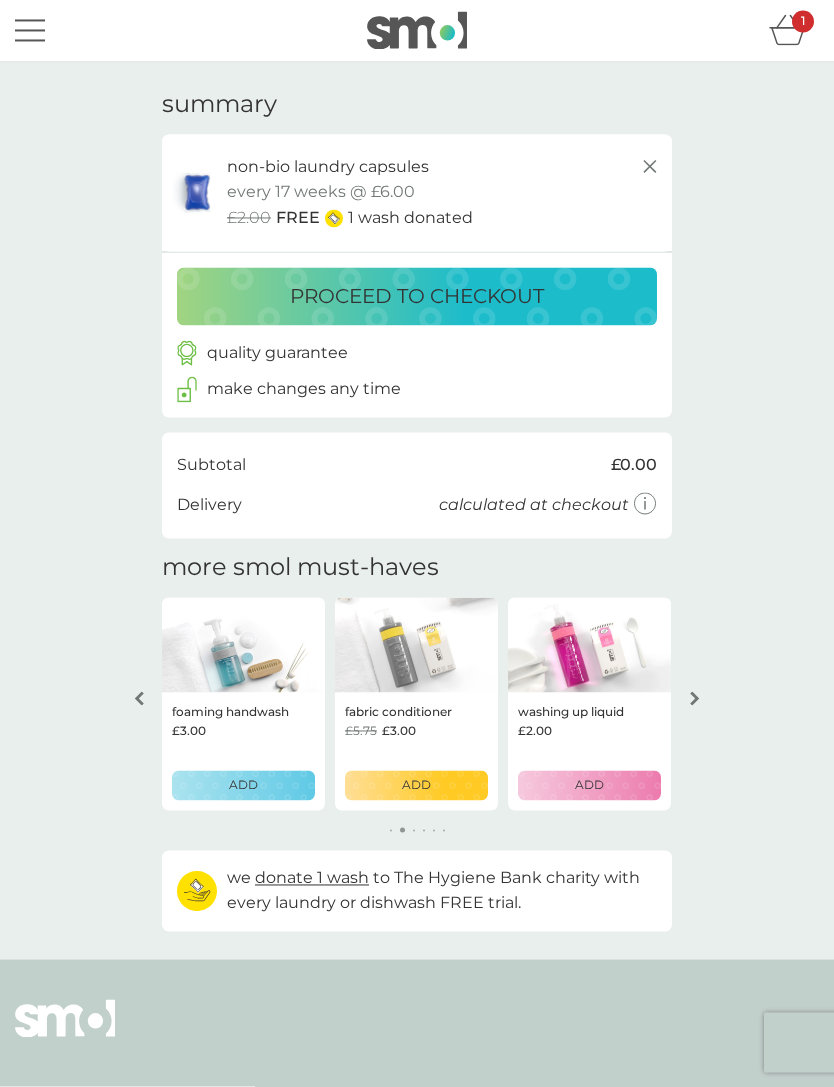 scroll, scrollTop: 63, scrollLeft: 0, axis: vertical 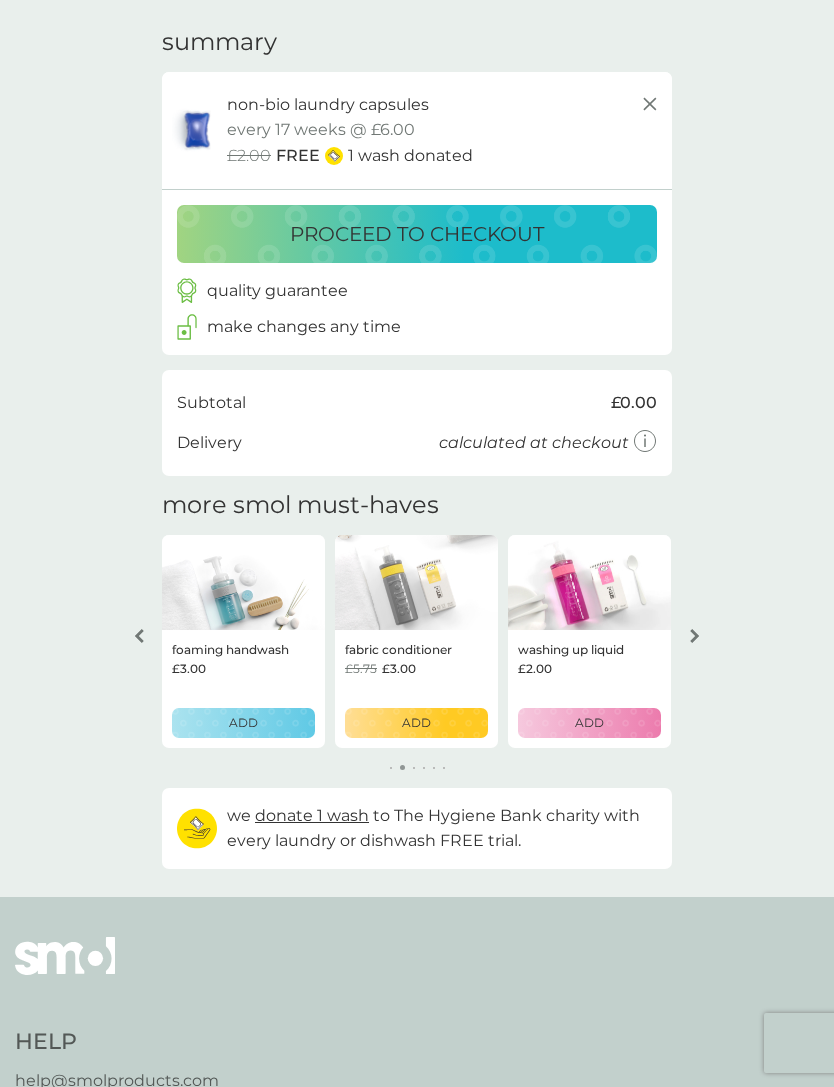 click on "make changes any time" at bounding box center (304, 327) 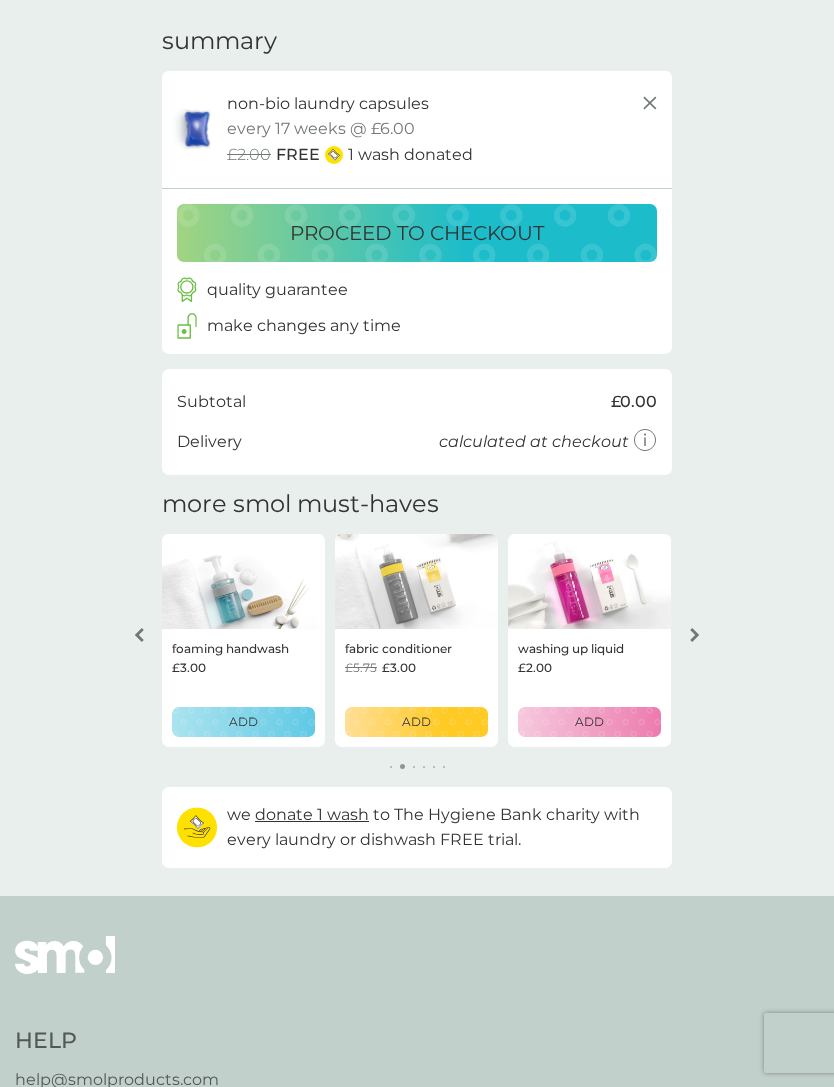 click 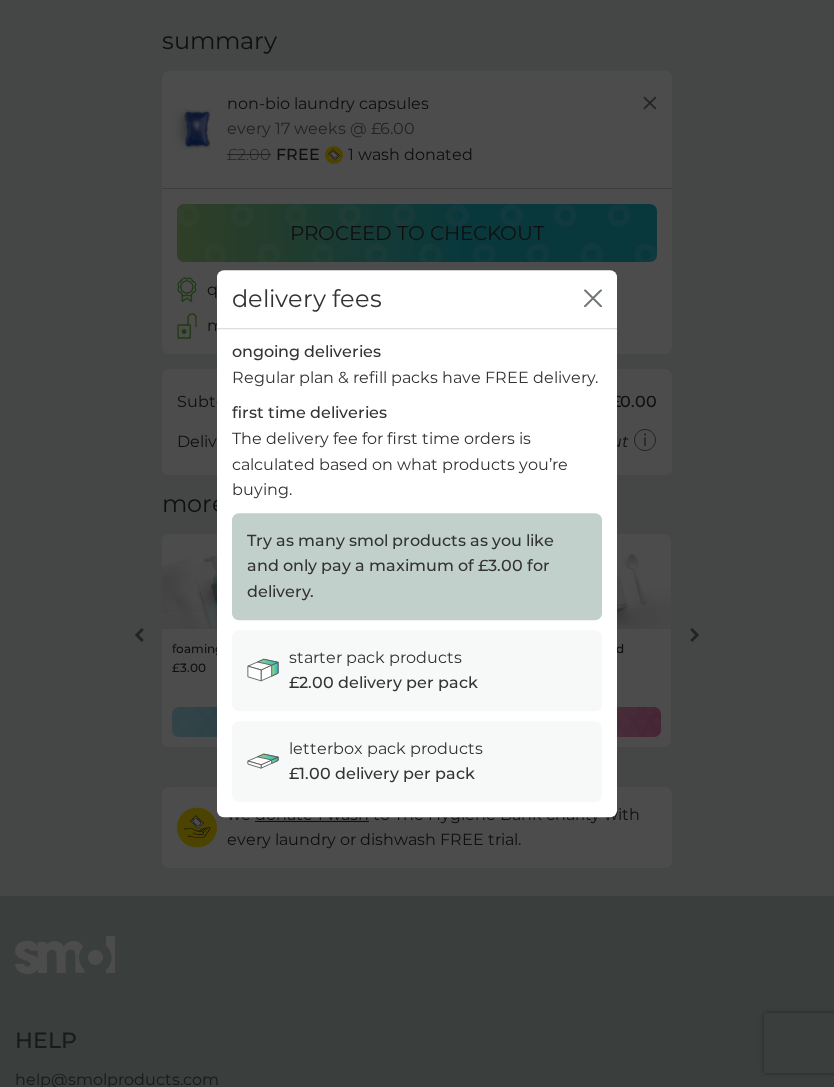 click on "delivery fees close ongoing deliveries Regular plan & refill packs have FREE delivery. first time deliveries The delivery fee for first time orders is calculated based on what products you’re buying. Try as many smol products as you like and only pay a maximum of £3.00 for delivery. starter pack products £2.00 delivery per pack letterbox pack products £1.00 delivery per pack" at bounding box center (417, 543) 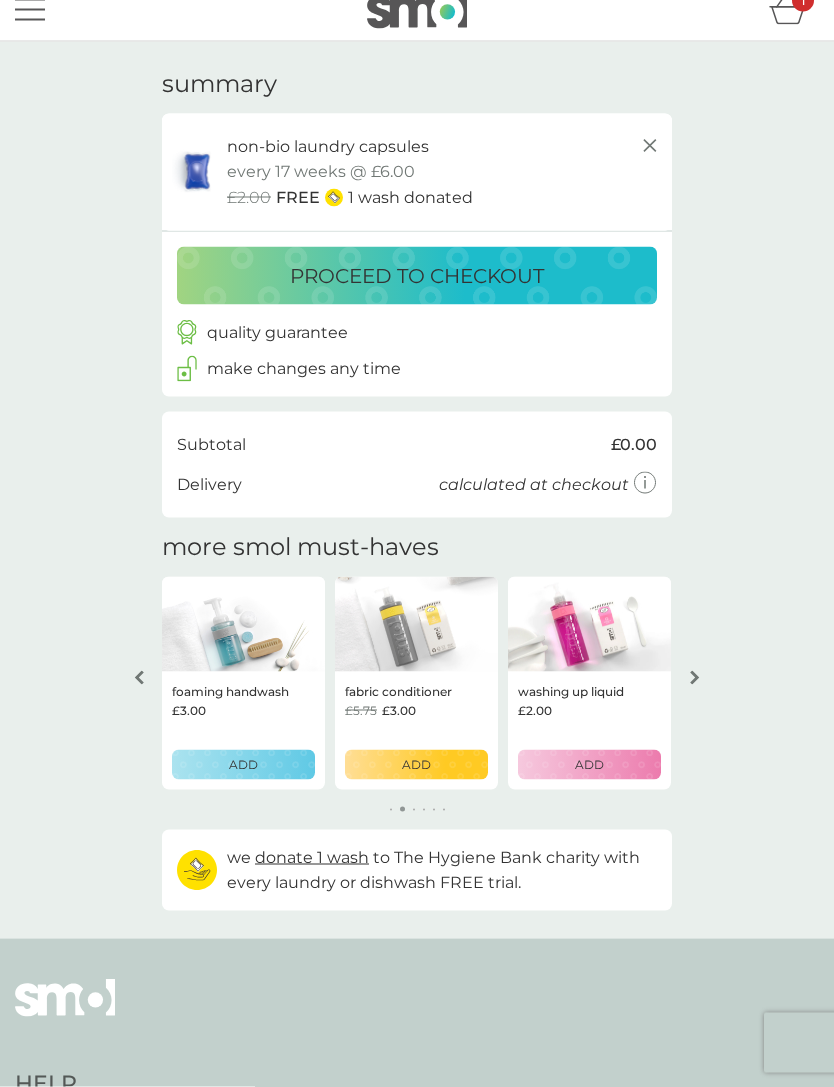 scroll, scrollTop: 0, scrollLeft: 0, axis: both 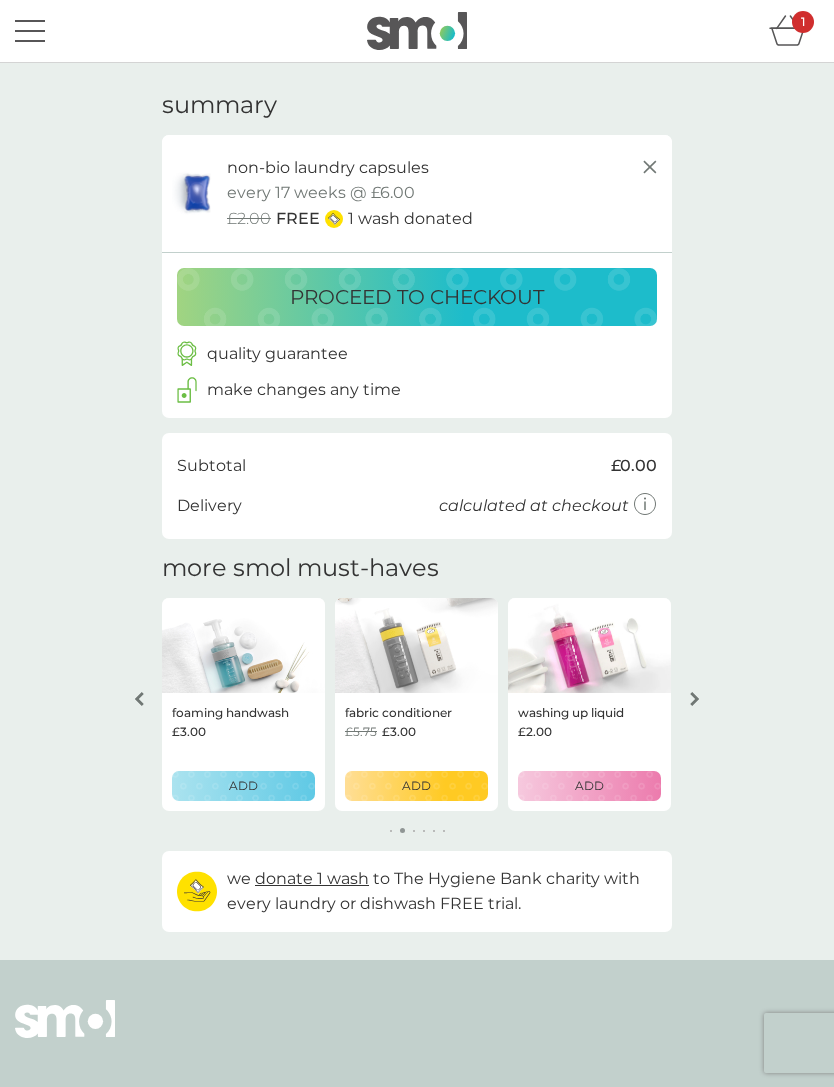 click on "proceed to checkout" at bounding box center [417, 297] 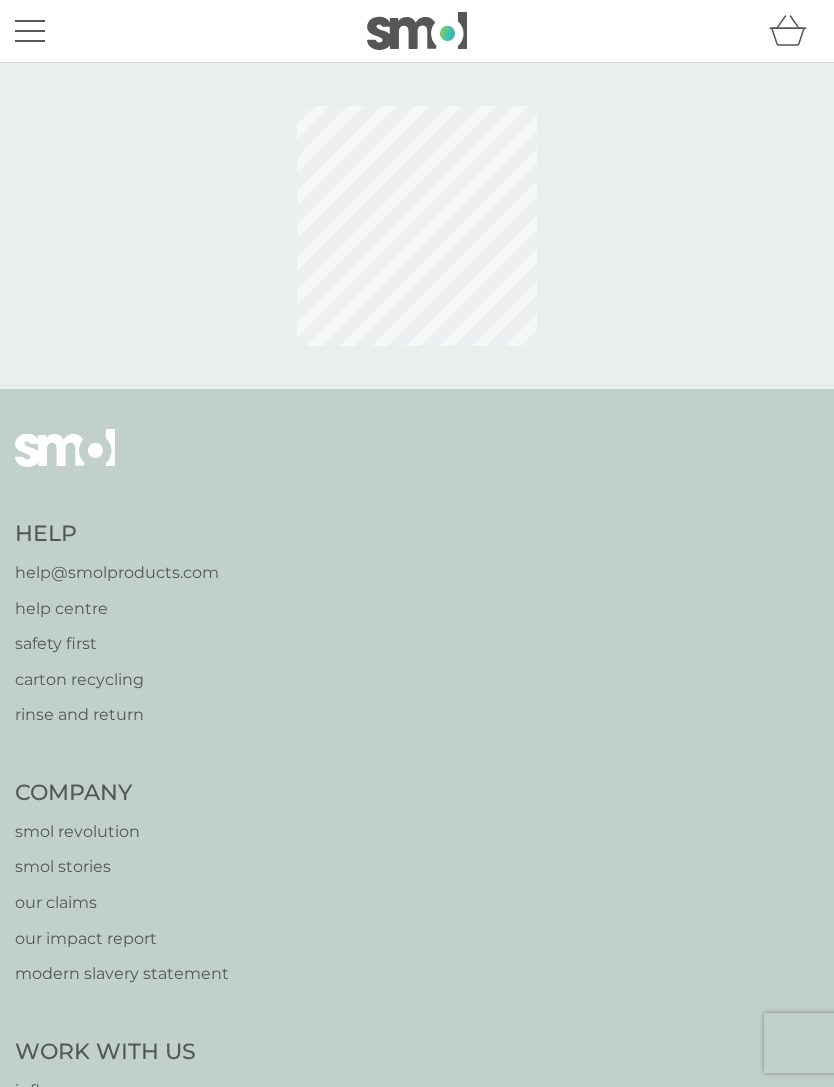 scroll, scrollTop: 0, scrollLeft: 0, axis: both 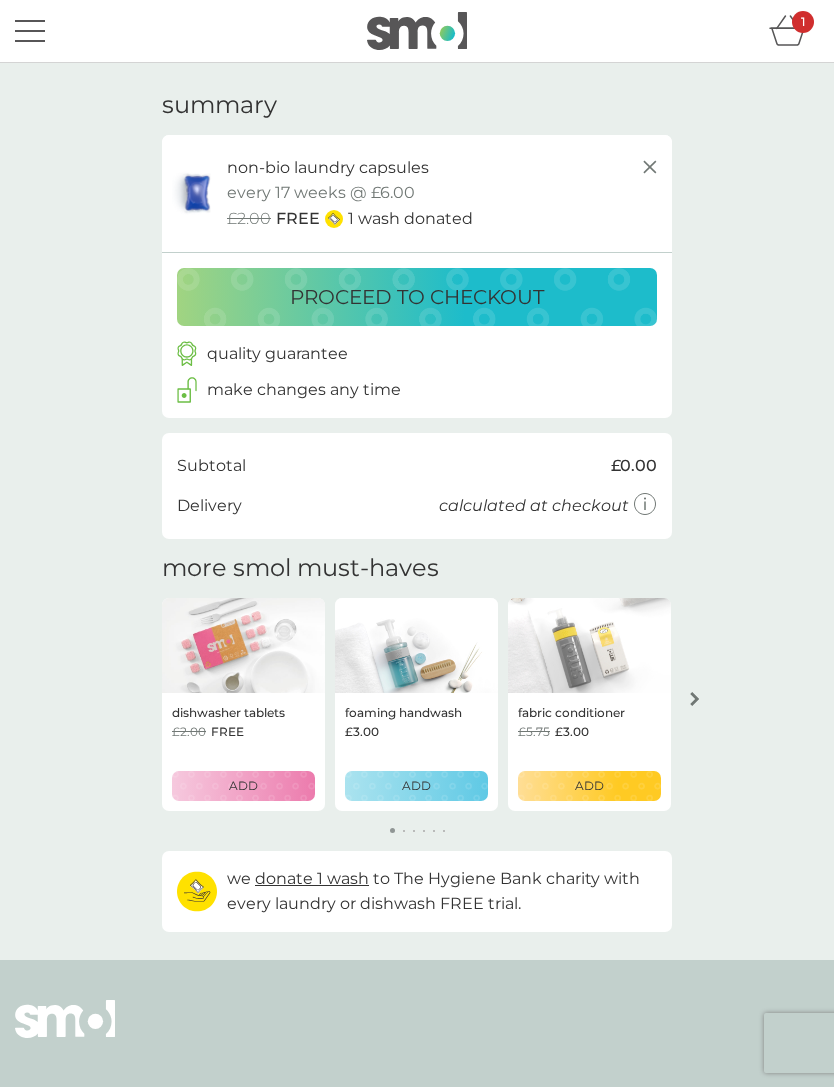 click on "proceed to checkout" at bounding box center [417, 297] 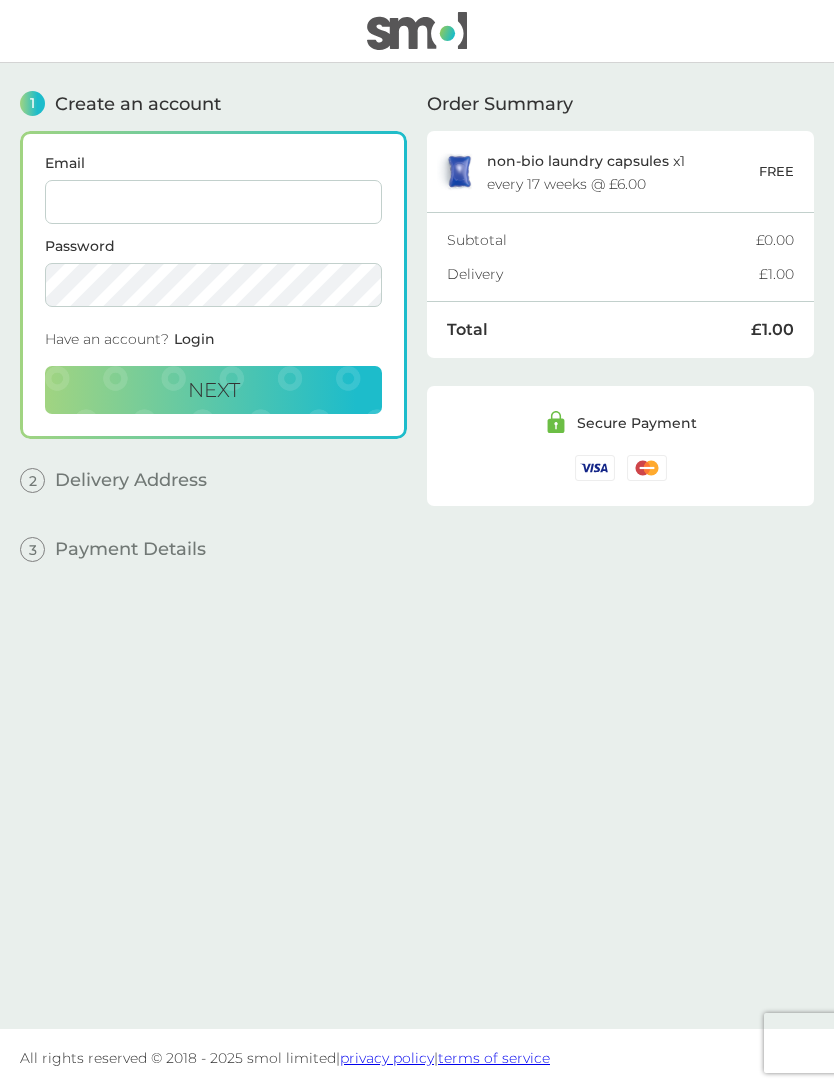 click on "Email" at bounding box center (213, 202) 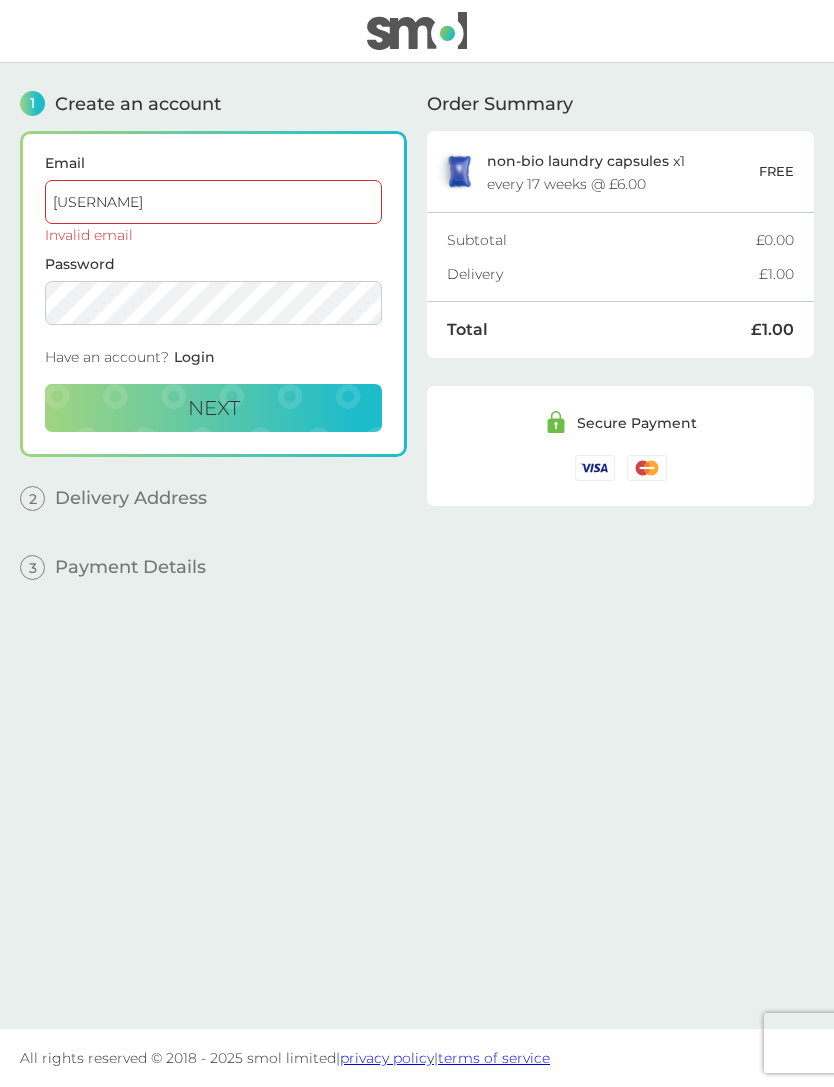 click on "Next" at bounding box center [213, 408] 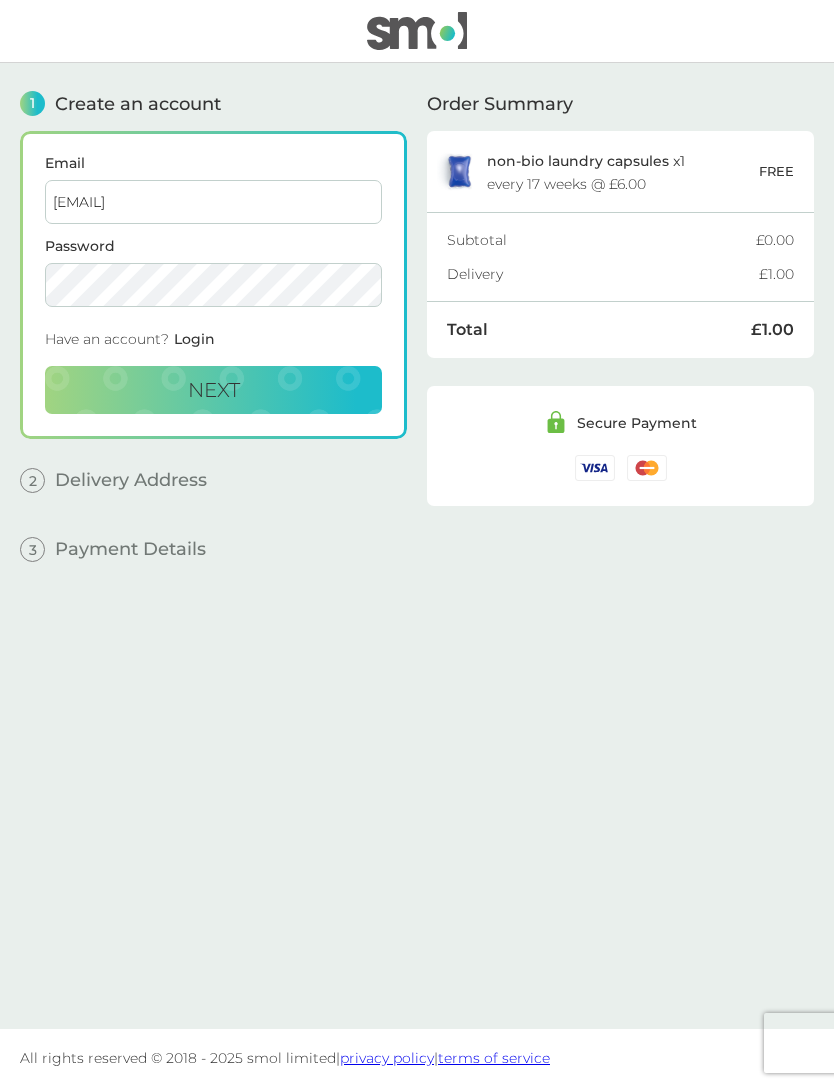 type on "[EMAIL]" 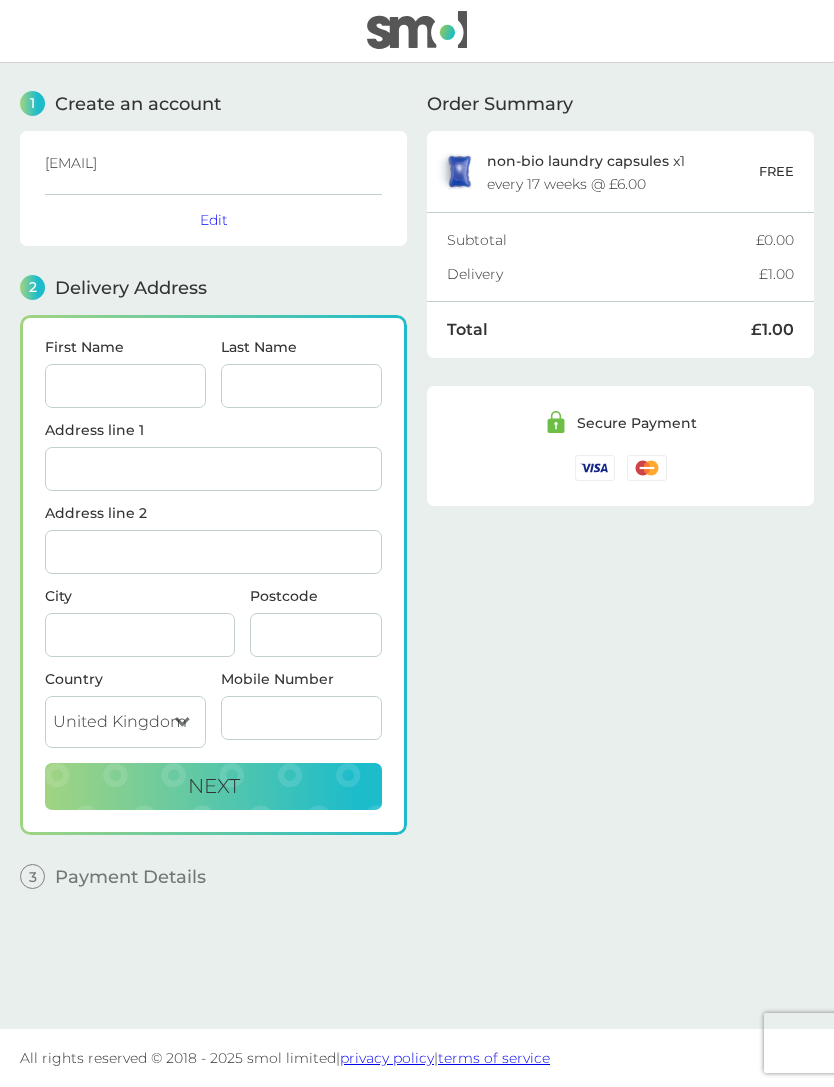 scroll, scrollTop: 64, scrollLeft: 0, axis: vertical 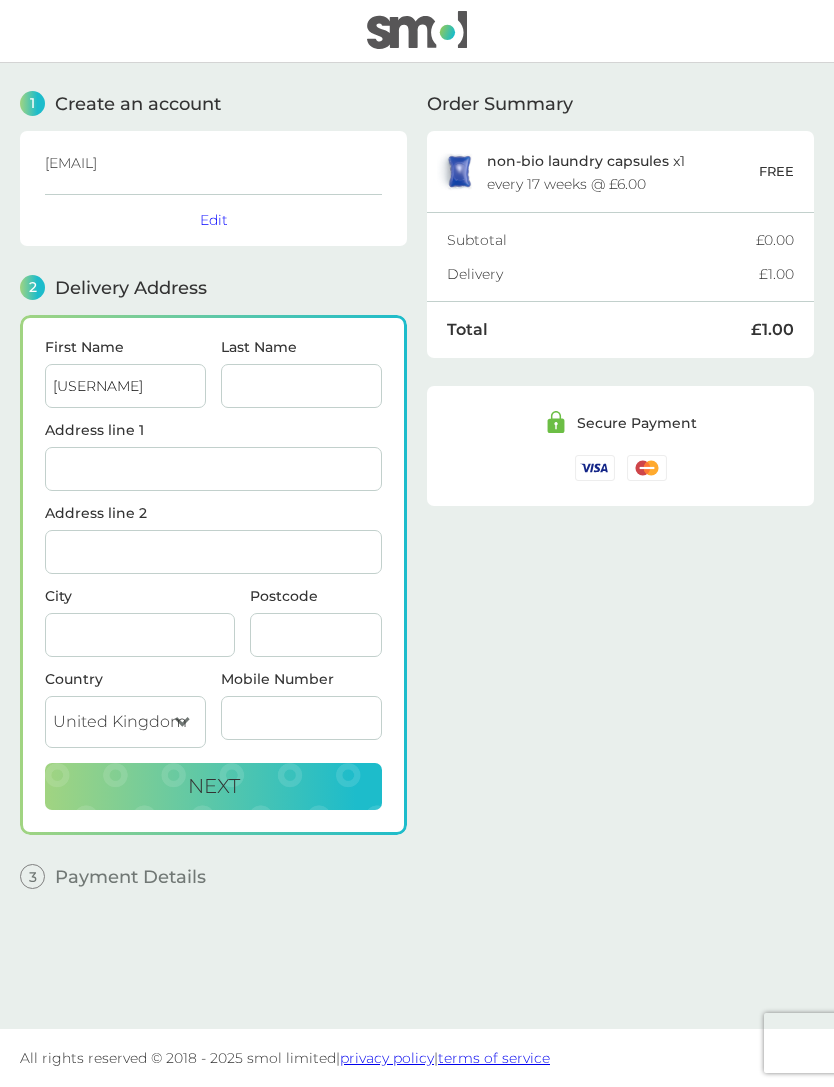 type on "[USERNAME]" 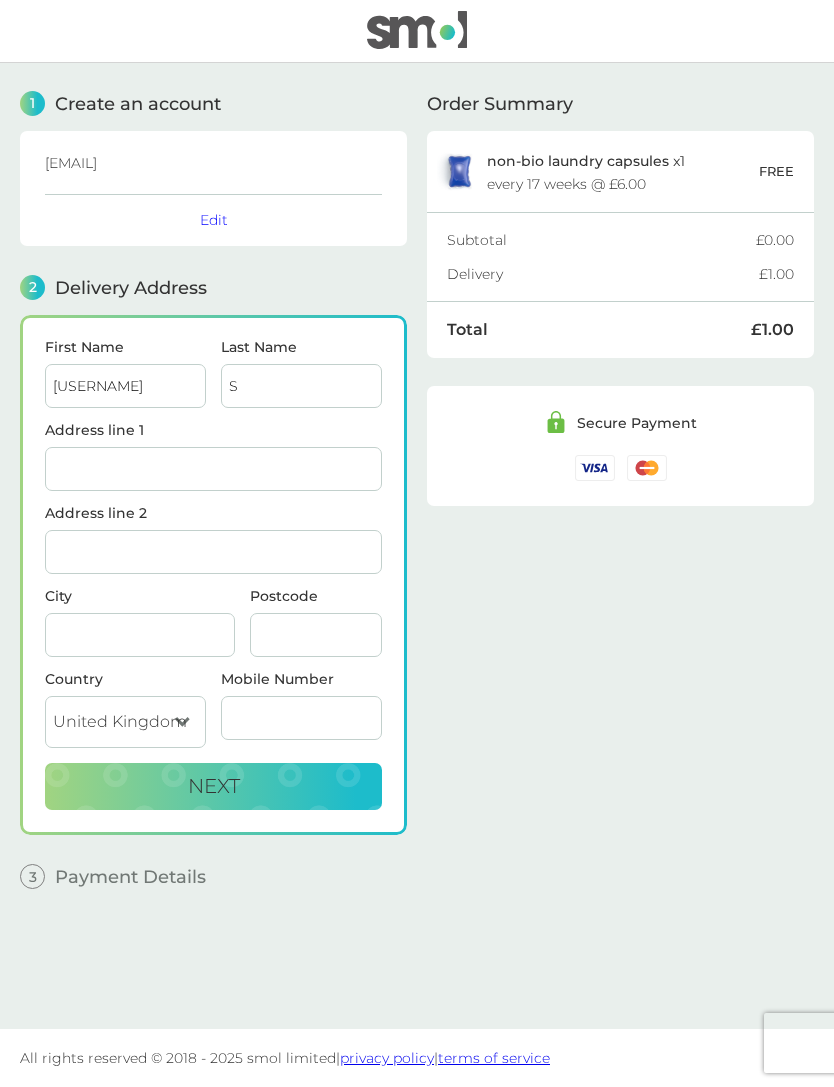 type on "S" 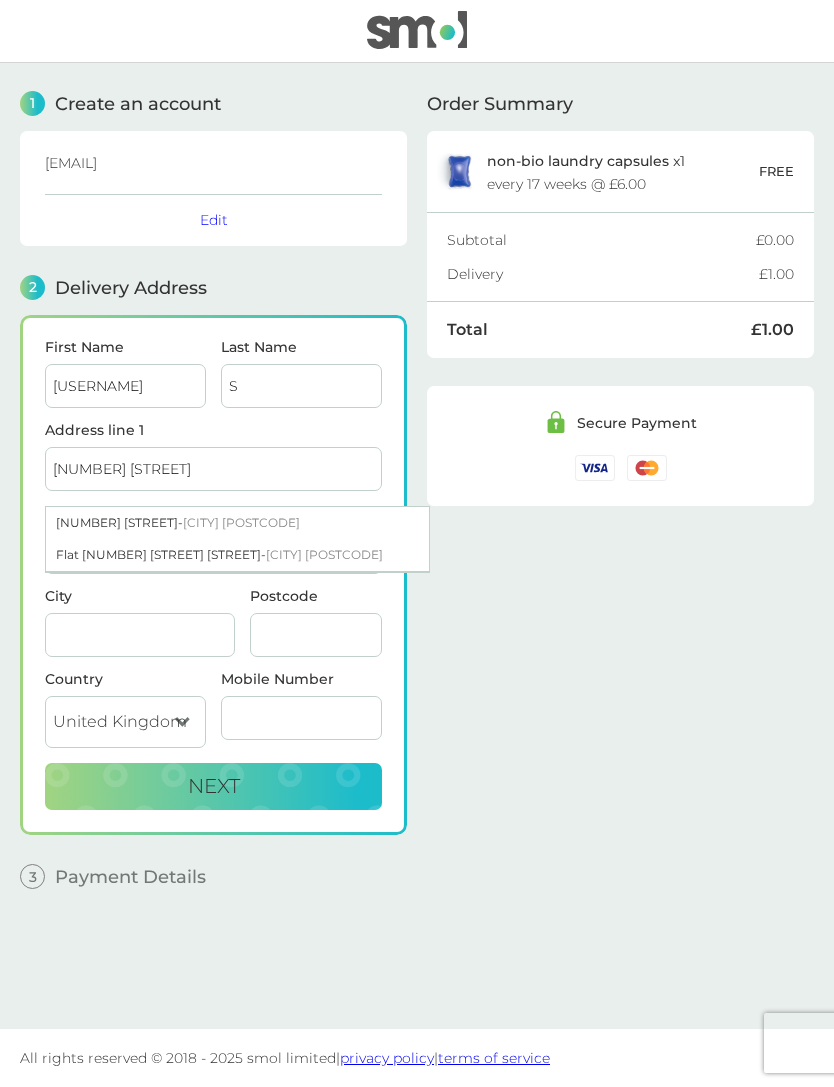 click on "[NUMBER] [STREET]" at bounding box center (213, 469) 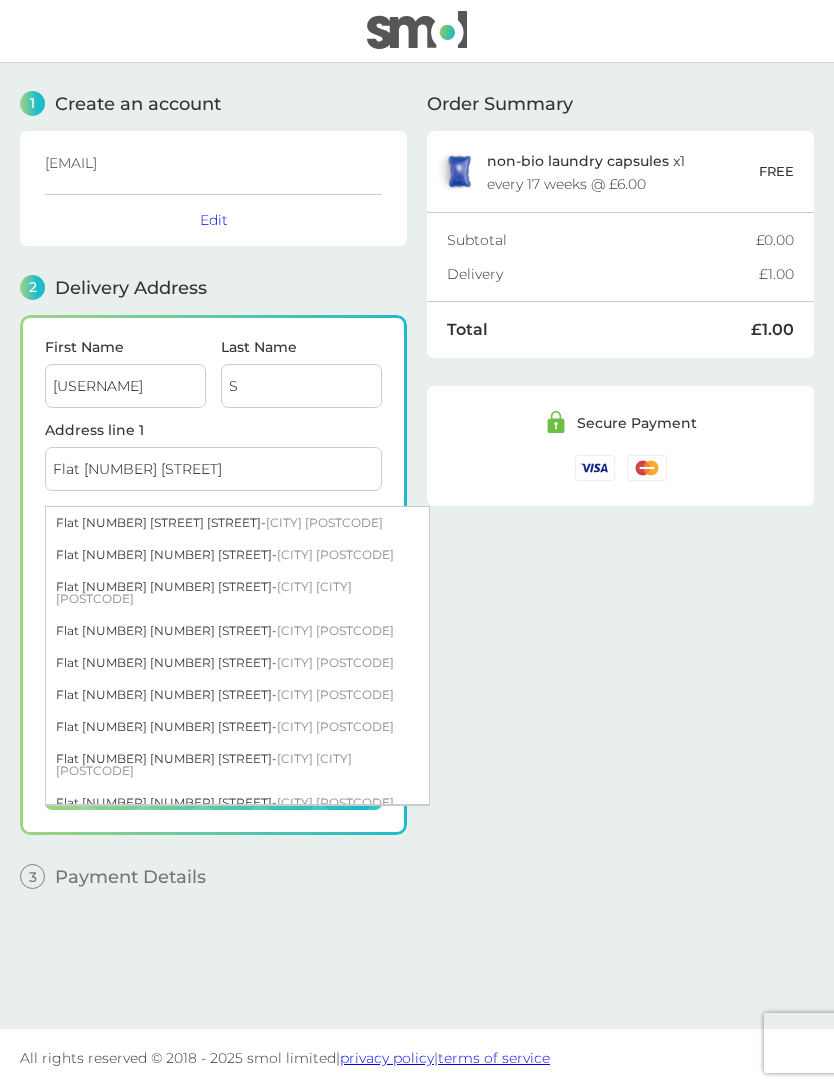 click on "Flat [NUMBER] [STREET]" at bounding box center [213, 469] 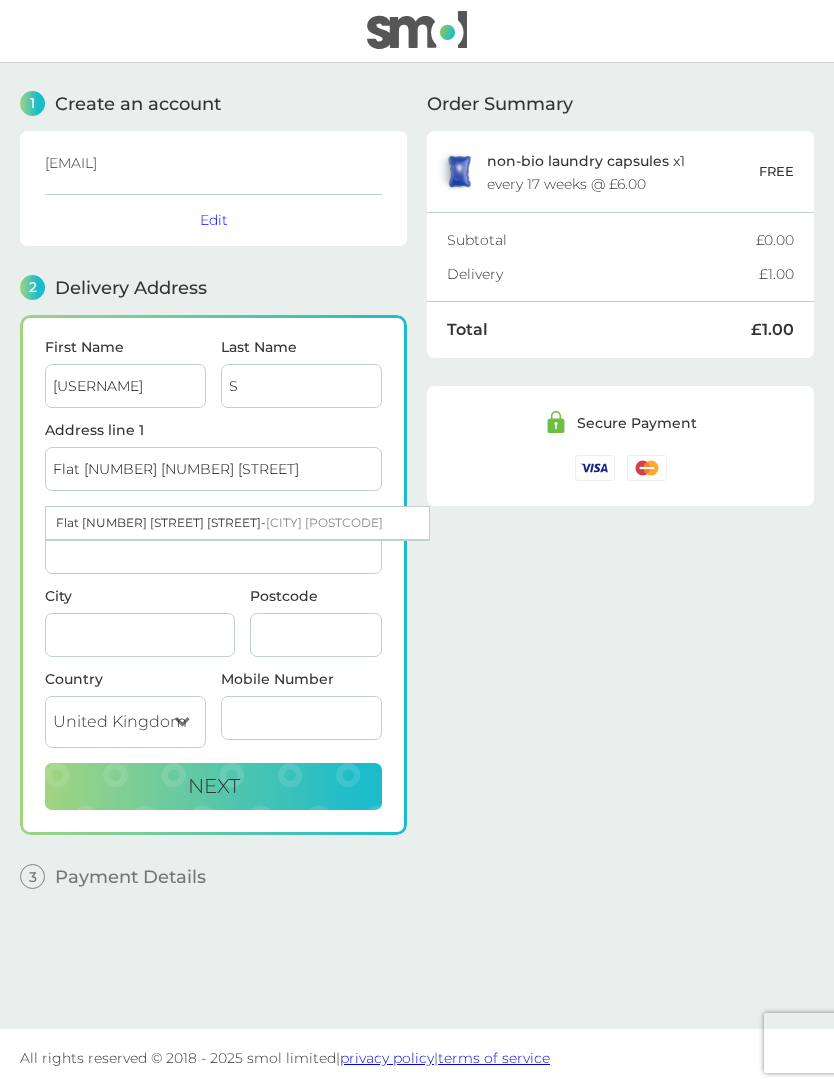 click on "Flat [NUMBER] [NUMBER] [STREET]" at bounding box center (213, 469) 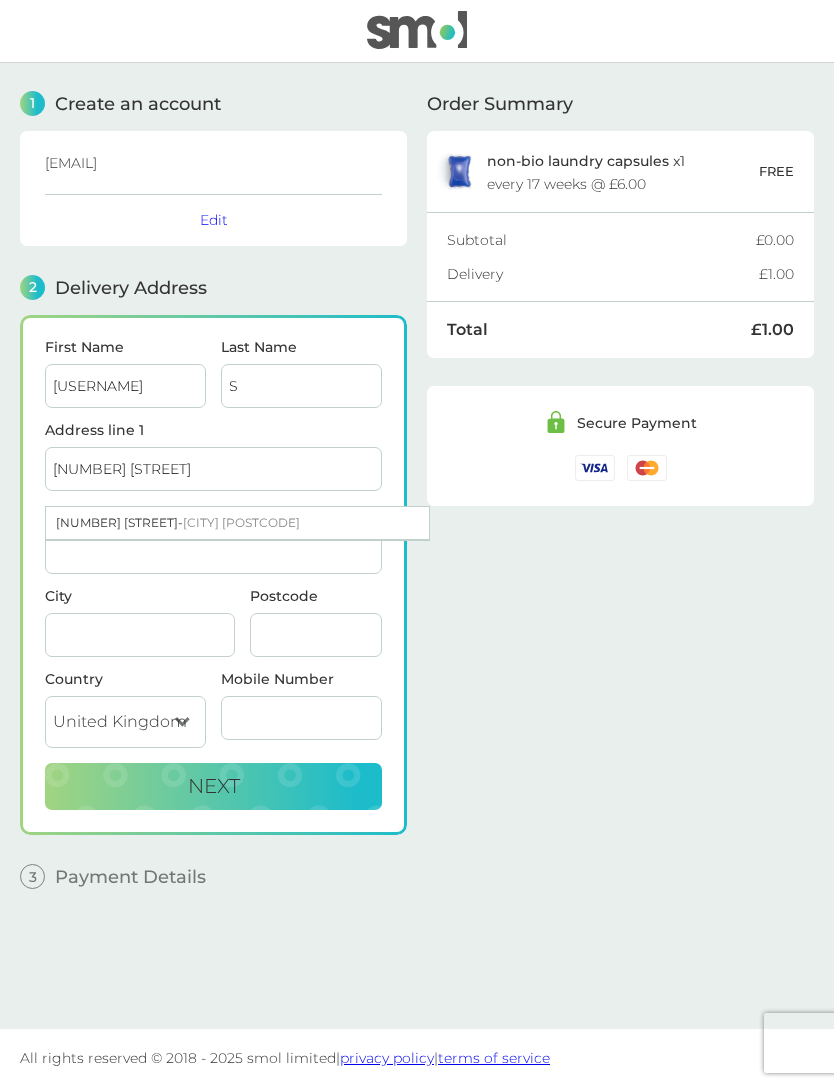 type on "[NUMBER] [STREET]" 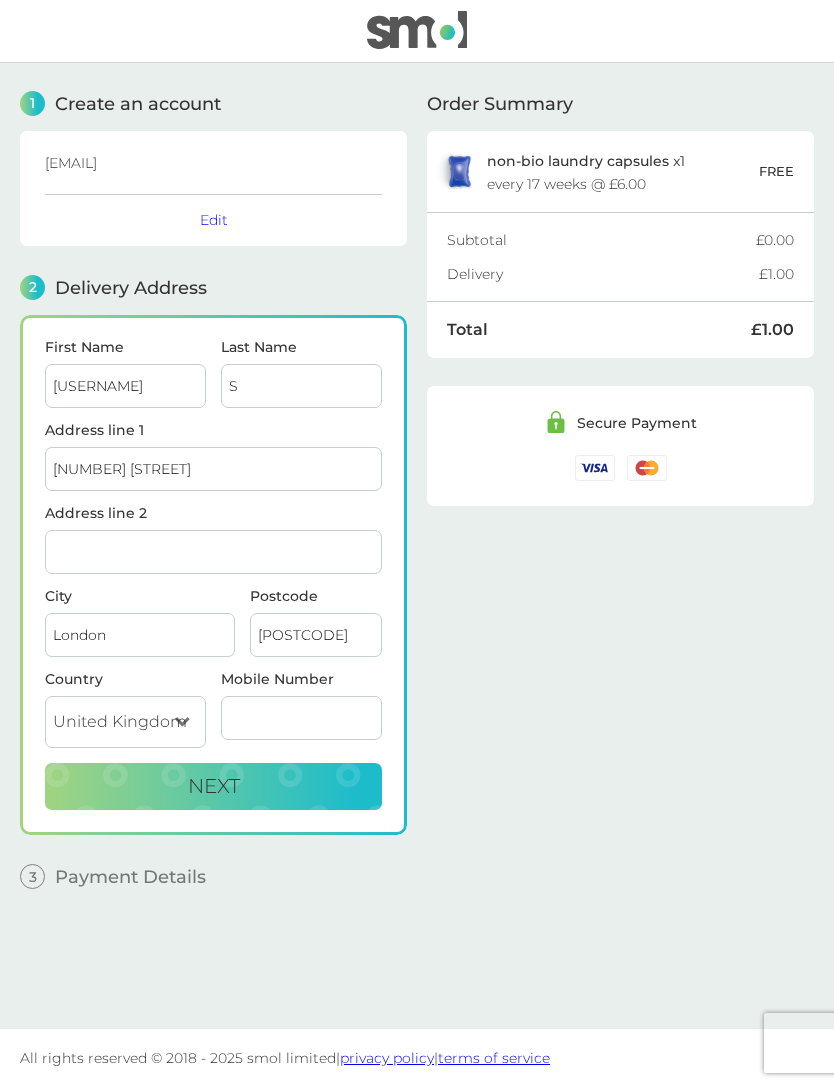 click on "Address line 2" at bounding box center (213, 552) 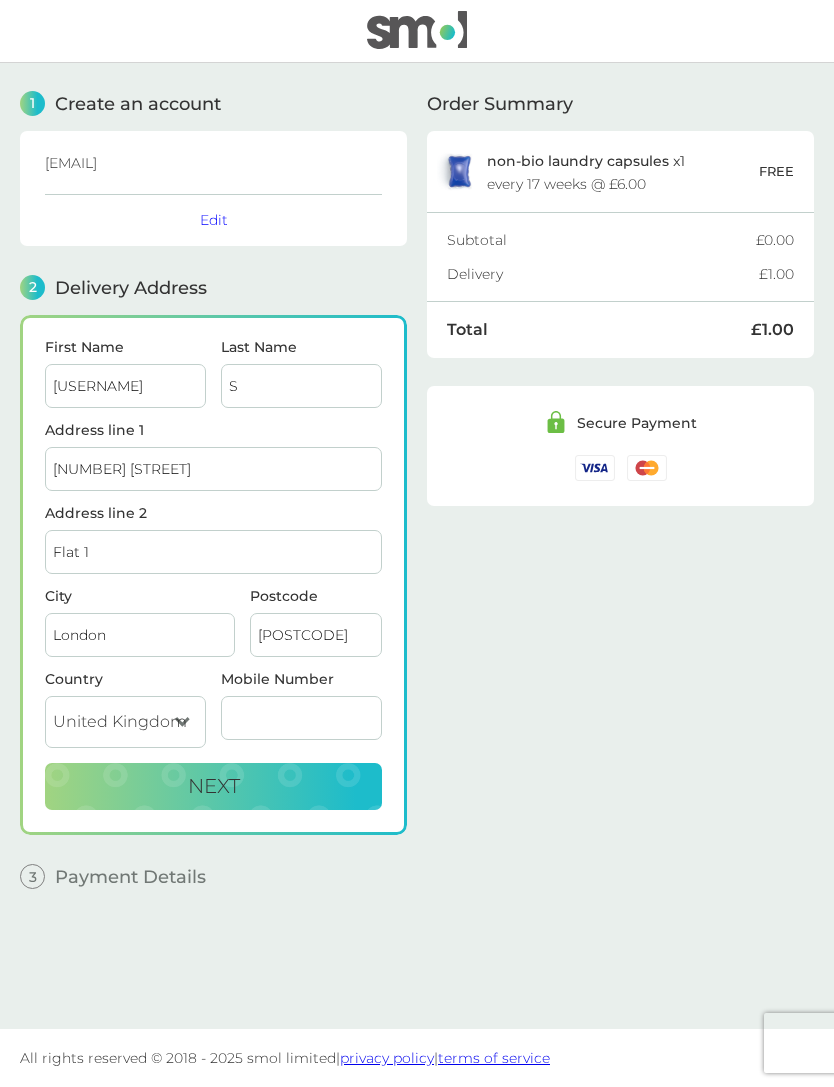 type on "Flat 1" 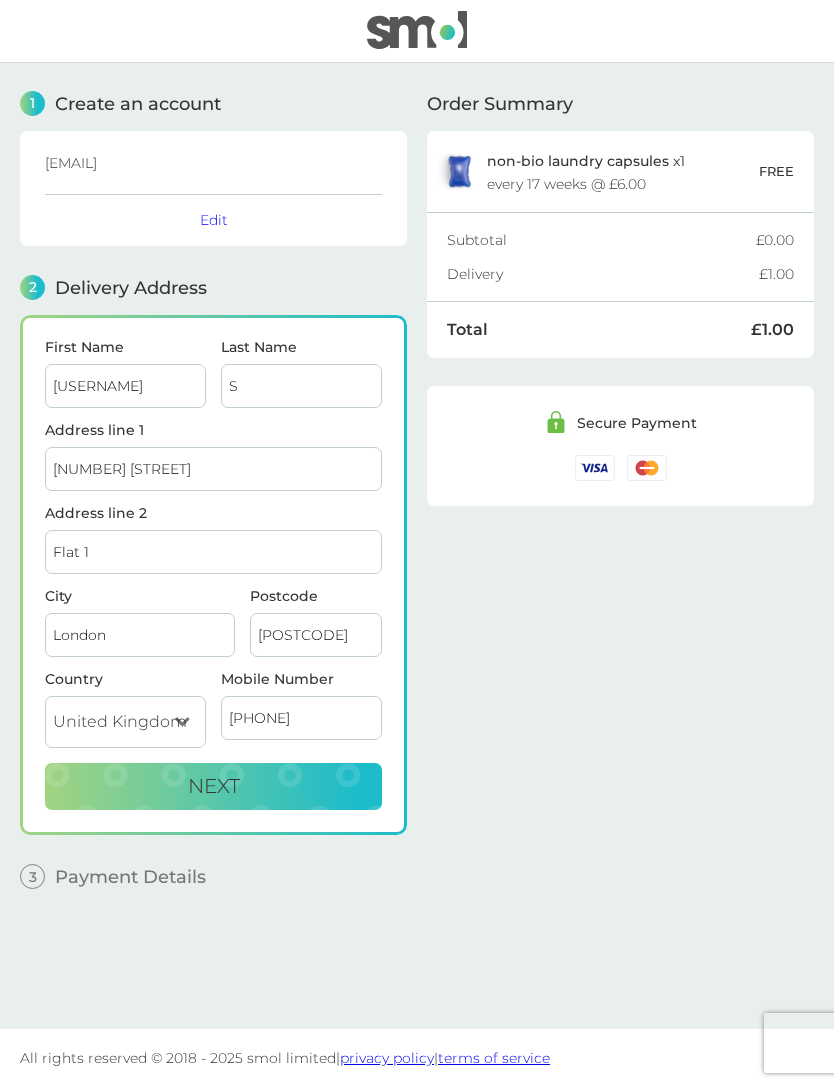 type on "[PHONE]" 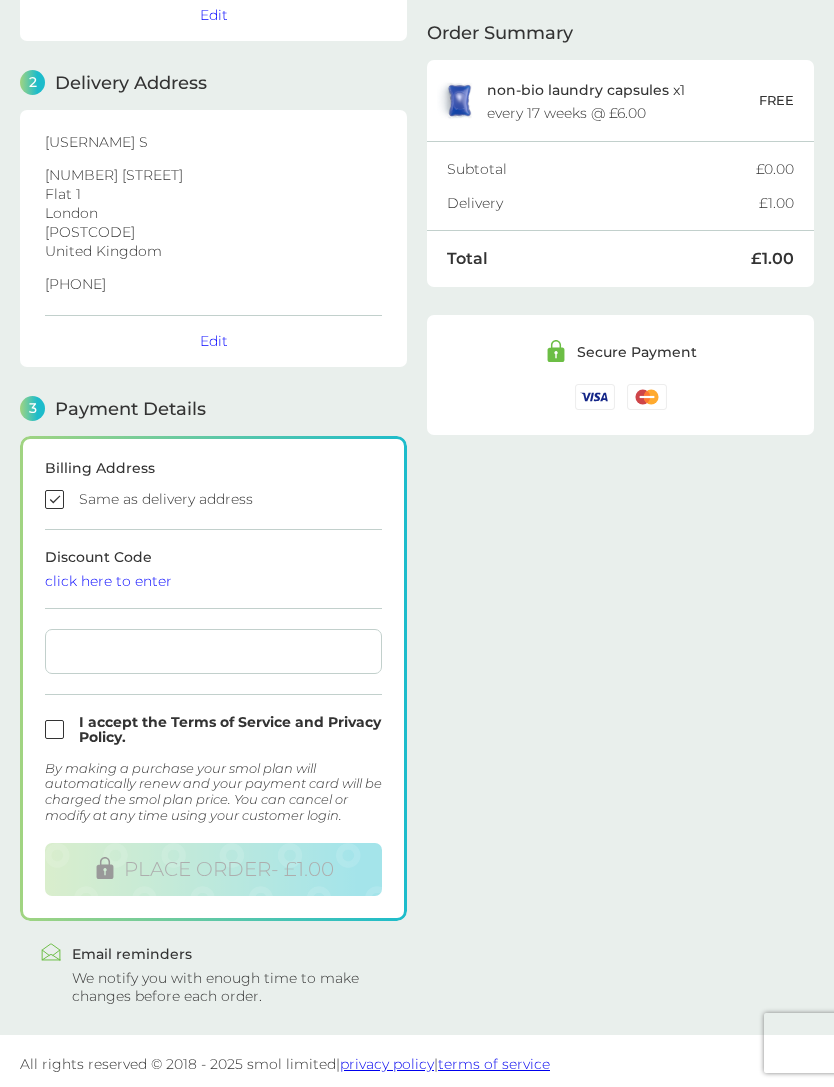 scroll, scrollTop: 209, scrollLeft: 0, axis: vertical 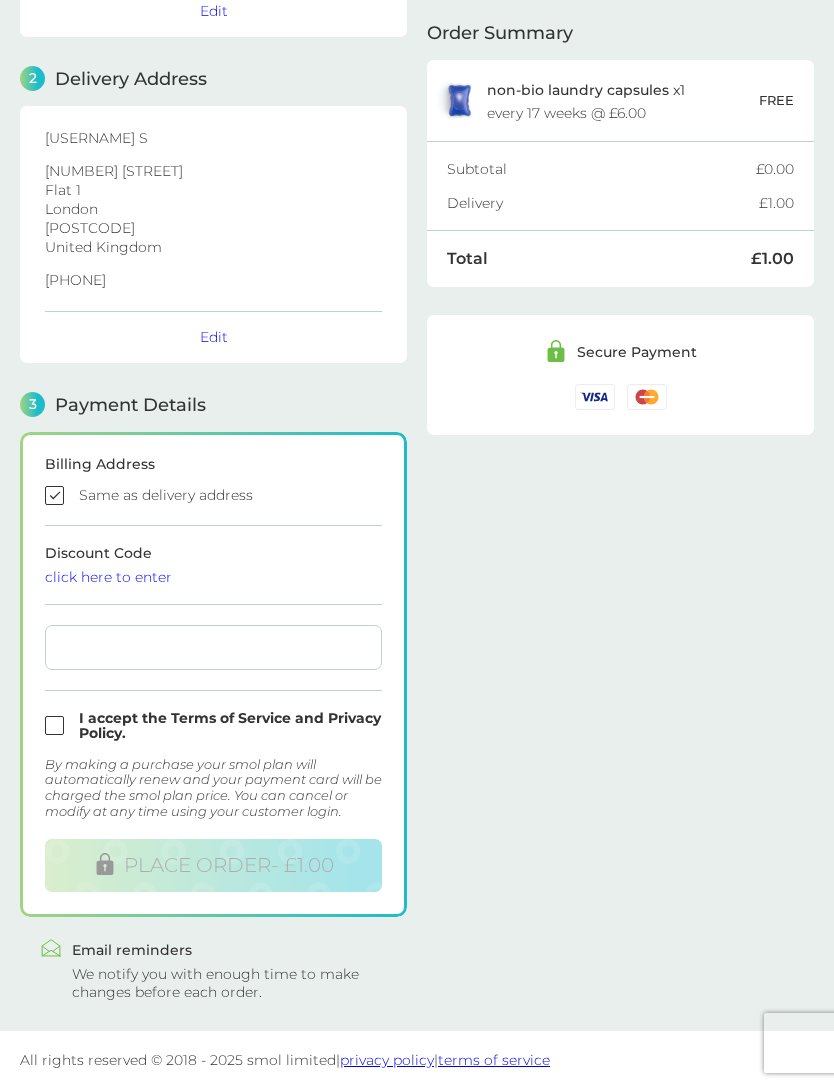 click at bounding box center [213, 495] 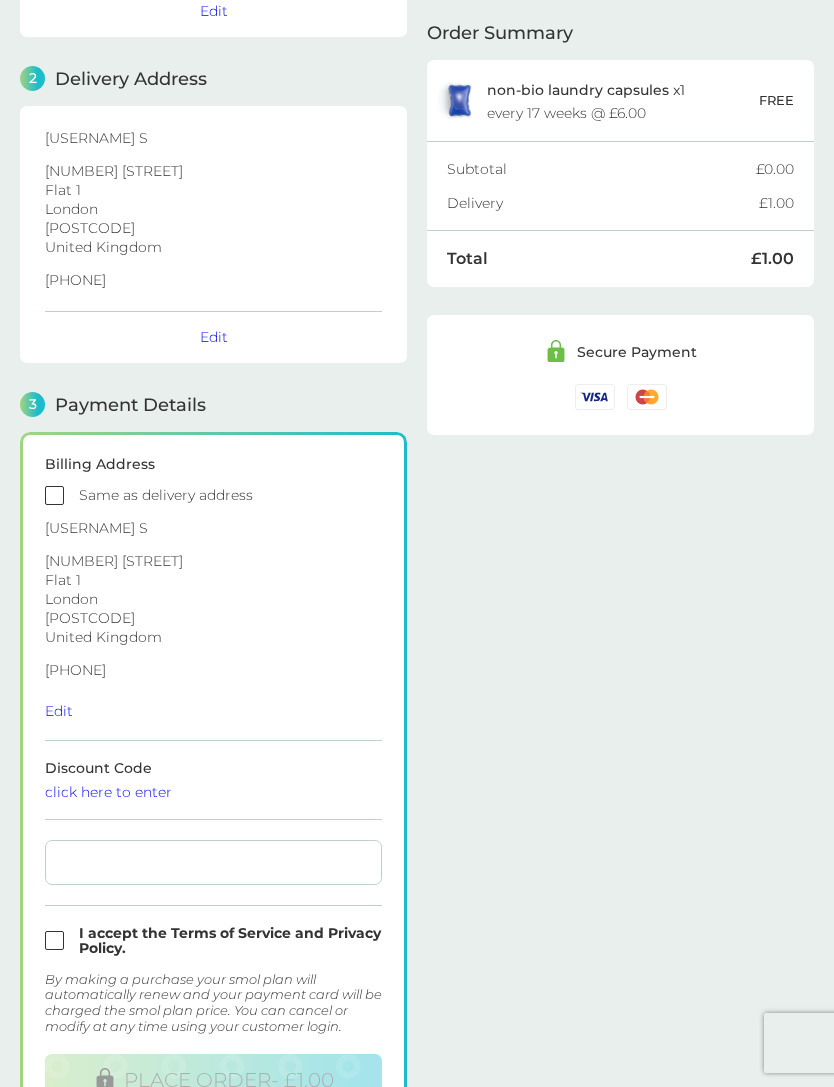 click at bounding box center (213, 495) 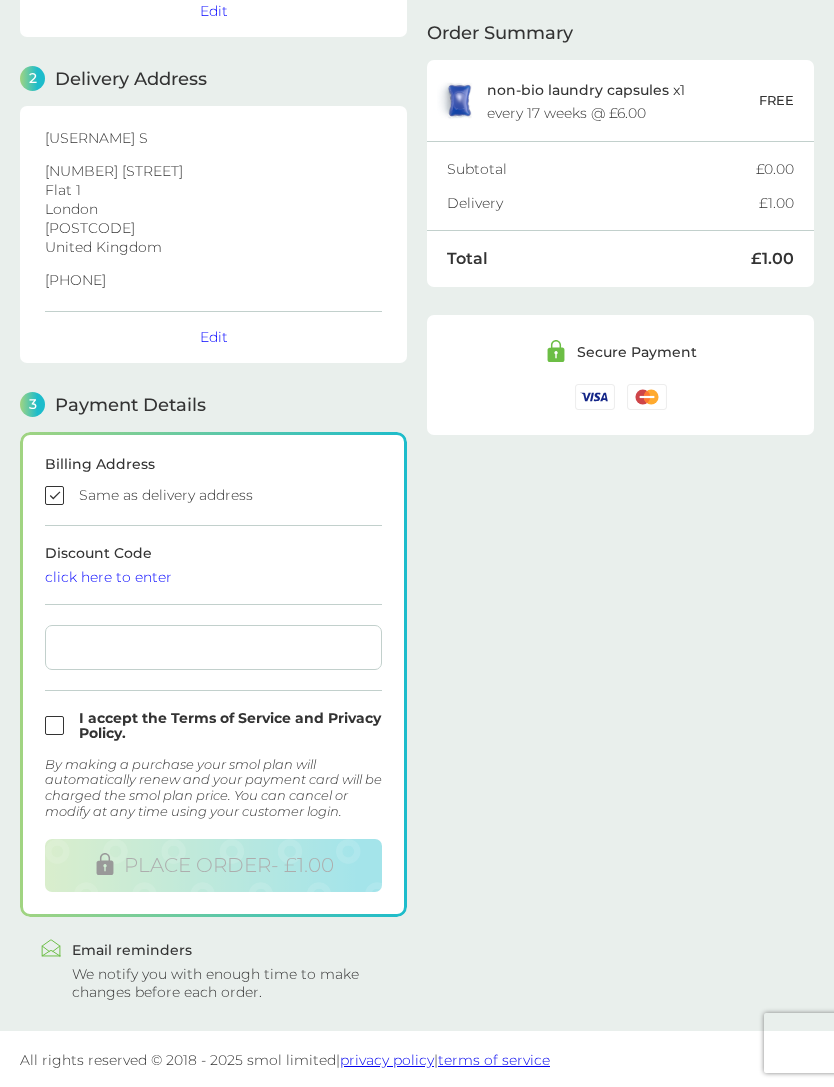 click at bounding box center (213, 495) 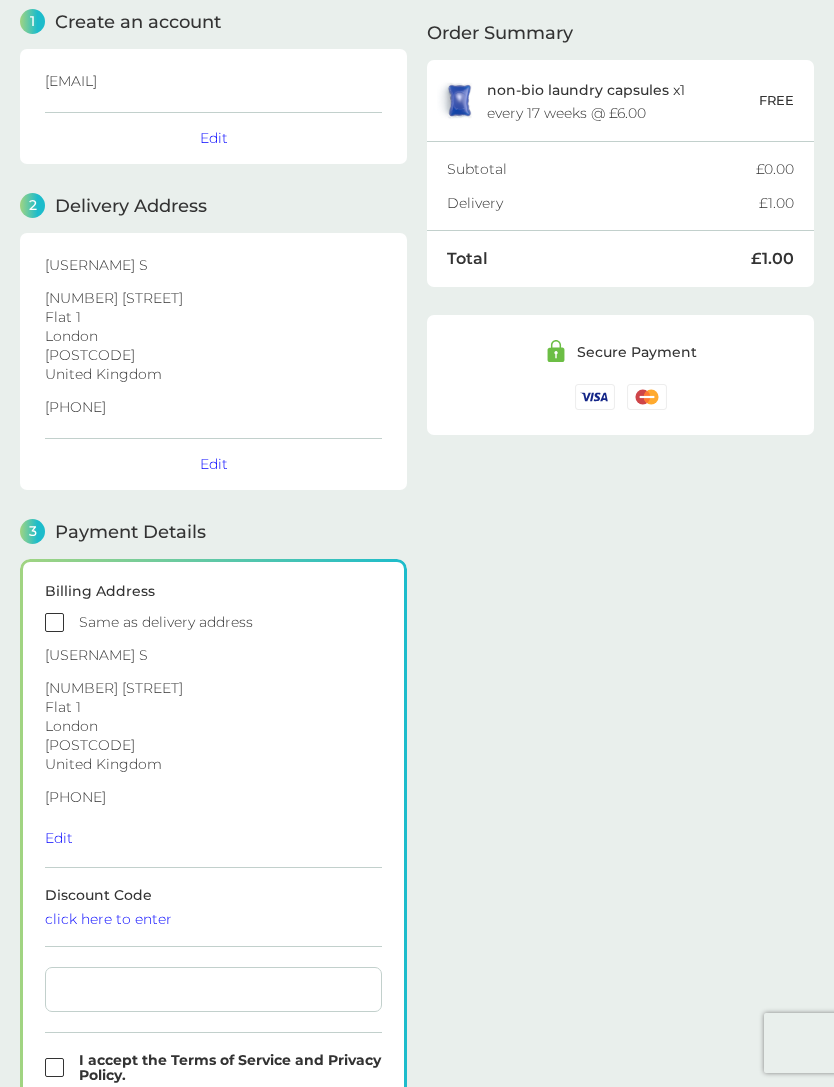 scroll, scrollTop: 81, scrollLeft: 0, axis: vertical 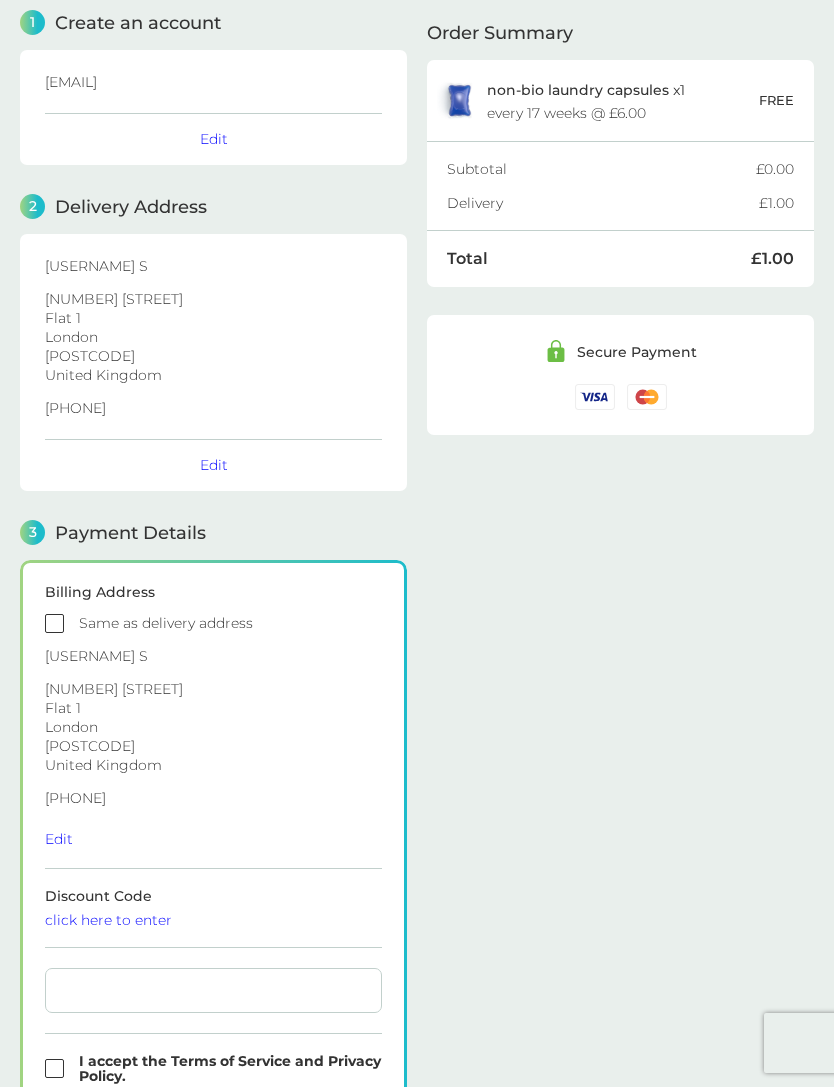click at bounding box center (213, 623) 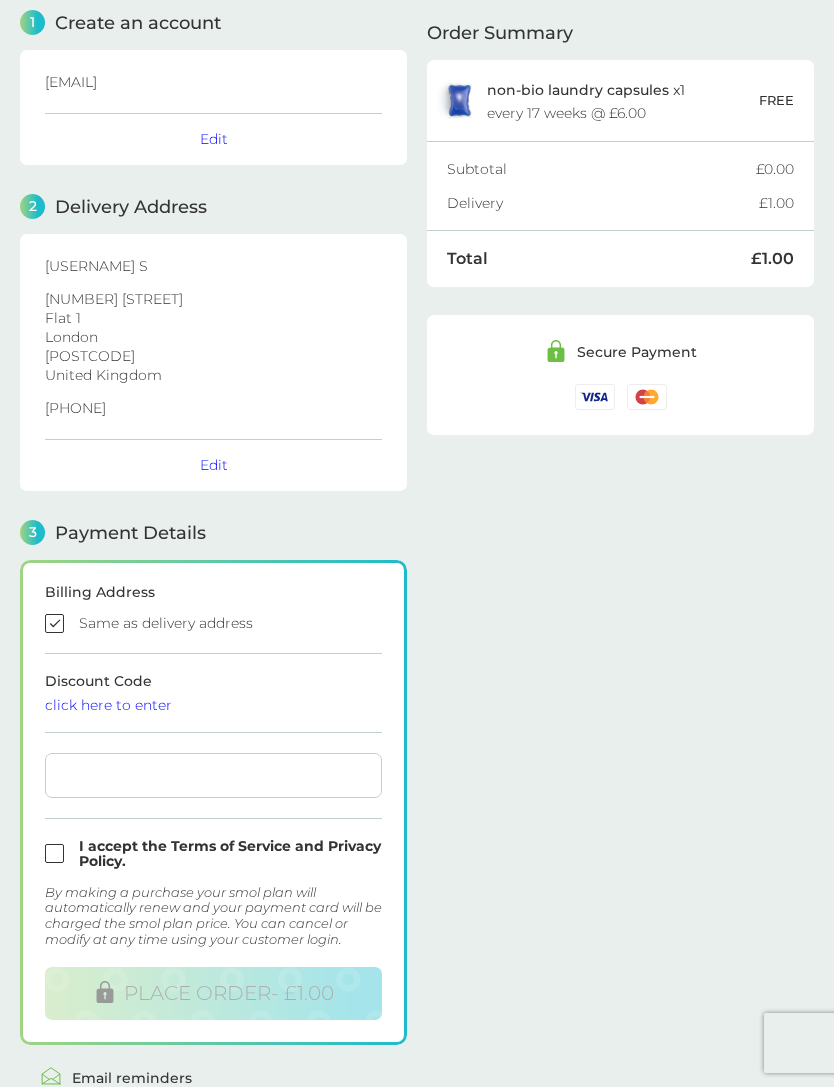 click on "Billing Address Same as delivery address Discount Code click here to enter I accept the Terms of Service and Privacy Policy. By making a purchase your smol plan will automatically renew and your payment card will be charged the smol plan price. You can cancel or modify at any time using your customer login.
PLACE ORDER  -   £1.00" at bounding box center (213, 802) 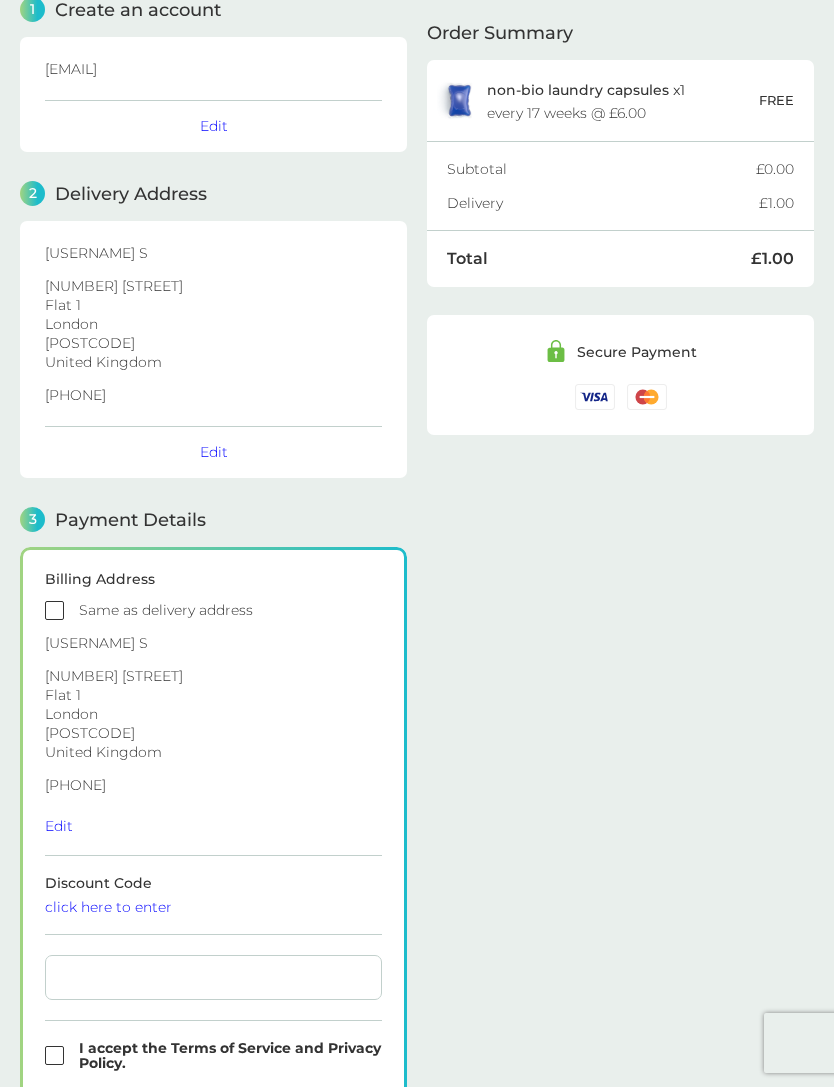 click on "click here to enter" at bounding box center [213, 907] 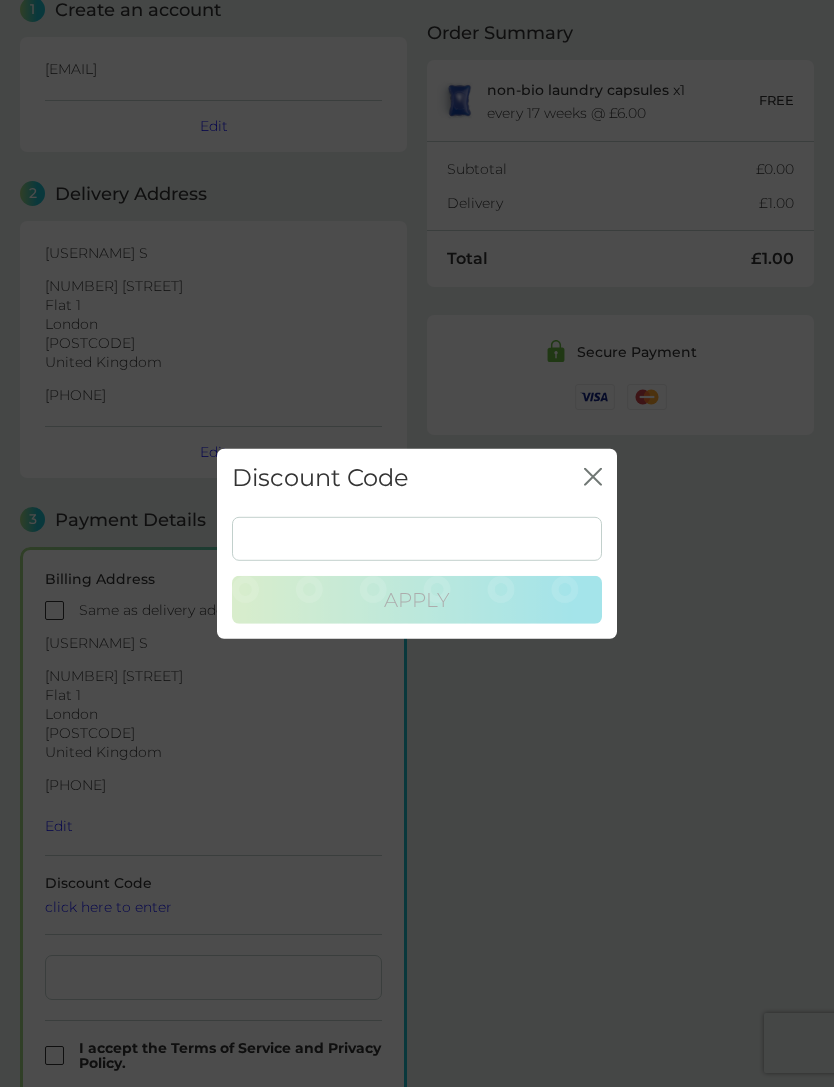 scroll, scrollTop: 93, scrollLeft: 0, axis: vertical 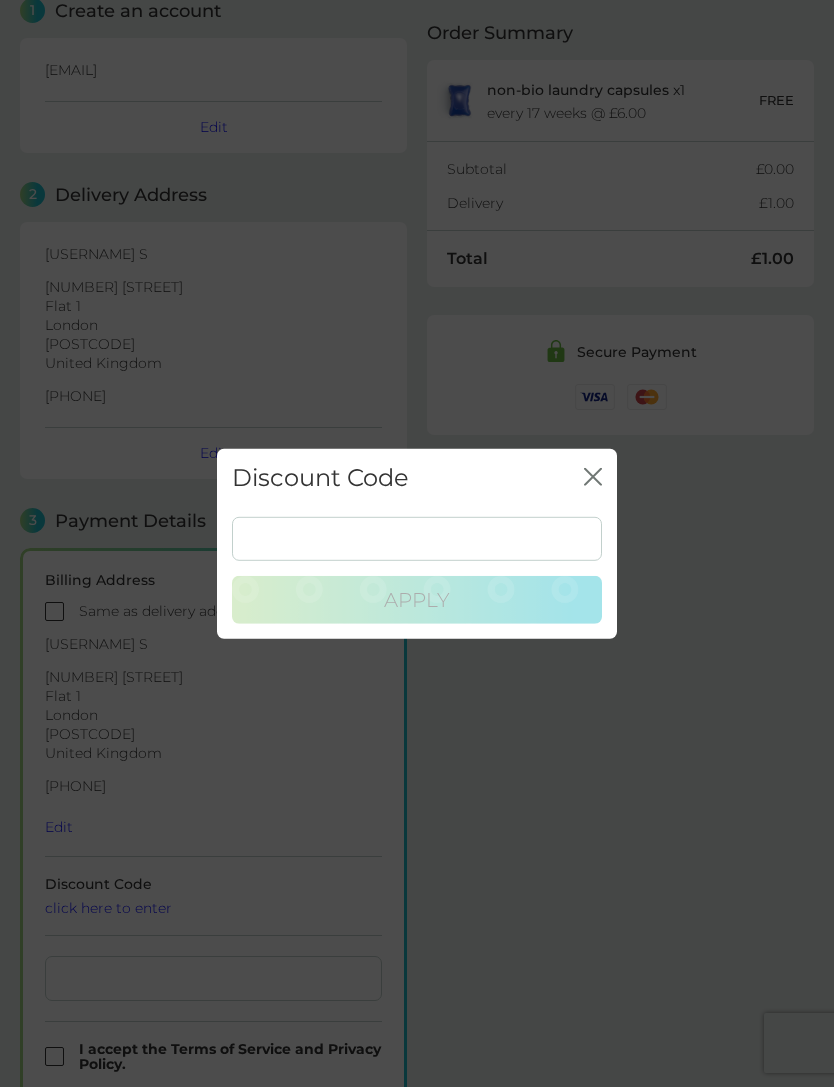 click at bounding box center (417, 539) 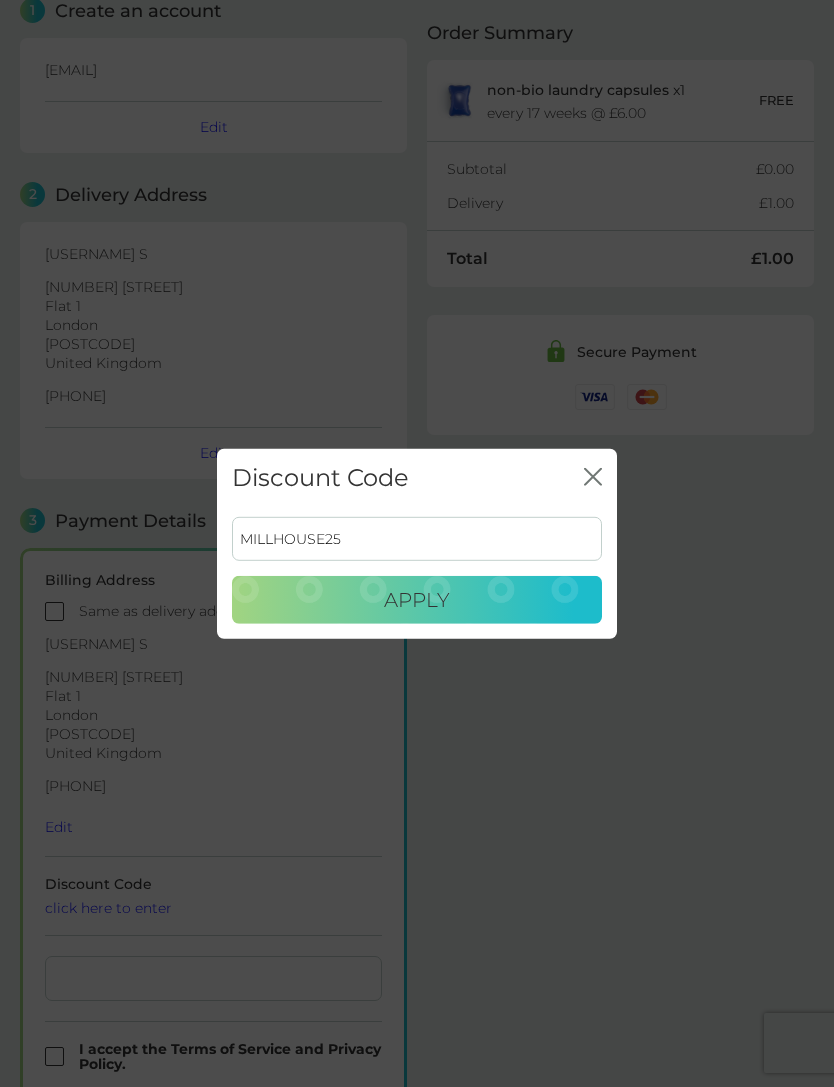 type on "MILLHOUSE25" 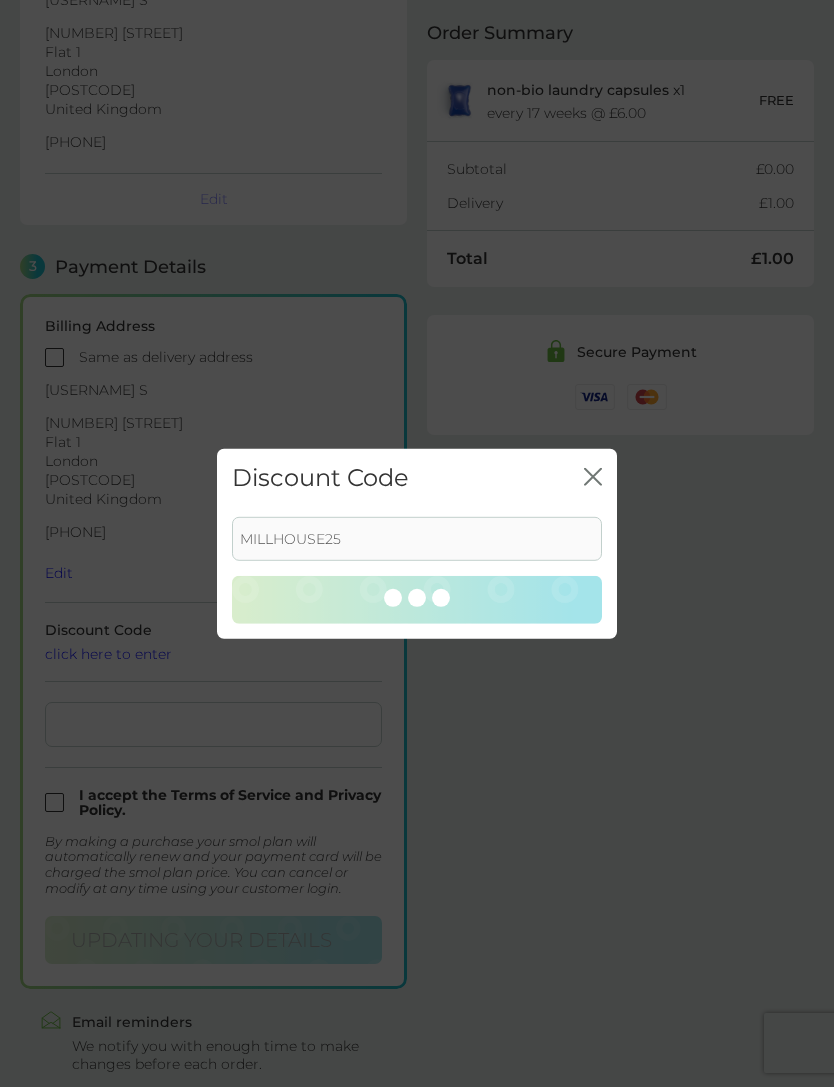 scroll, scrollTop: 356, scrollLeft: 0, axis: vertical 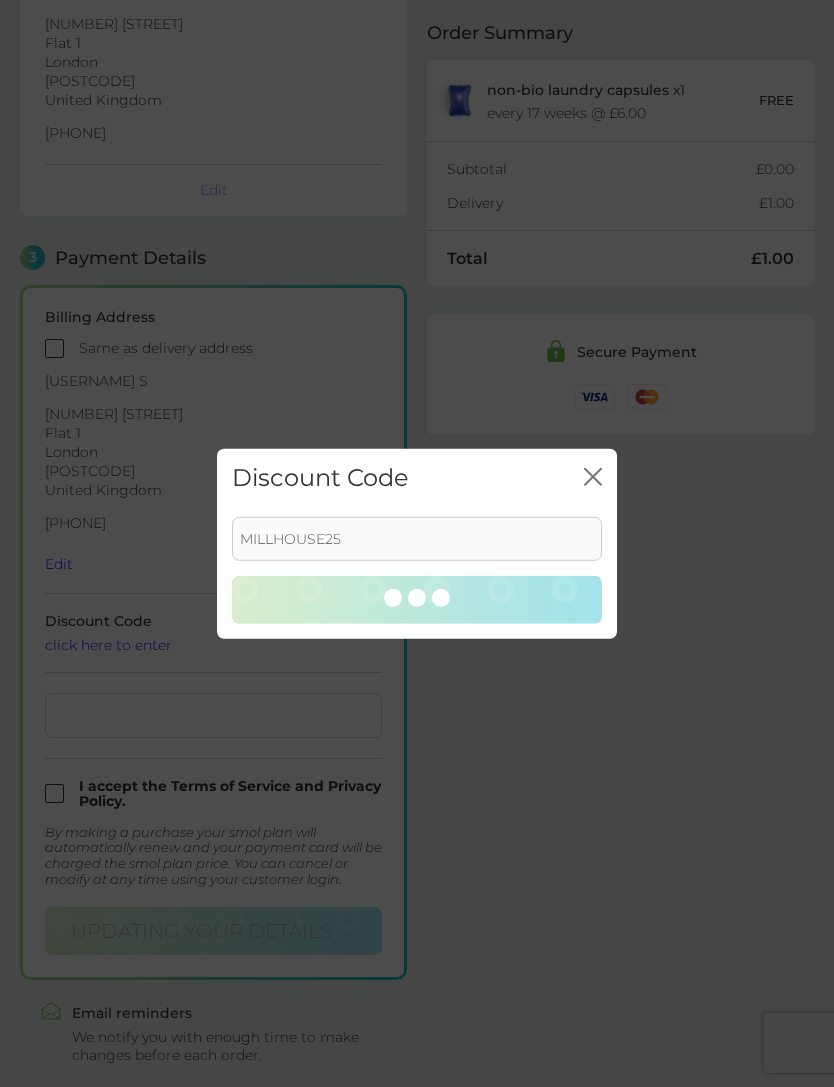 checkbox on "true" 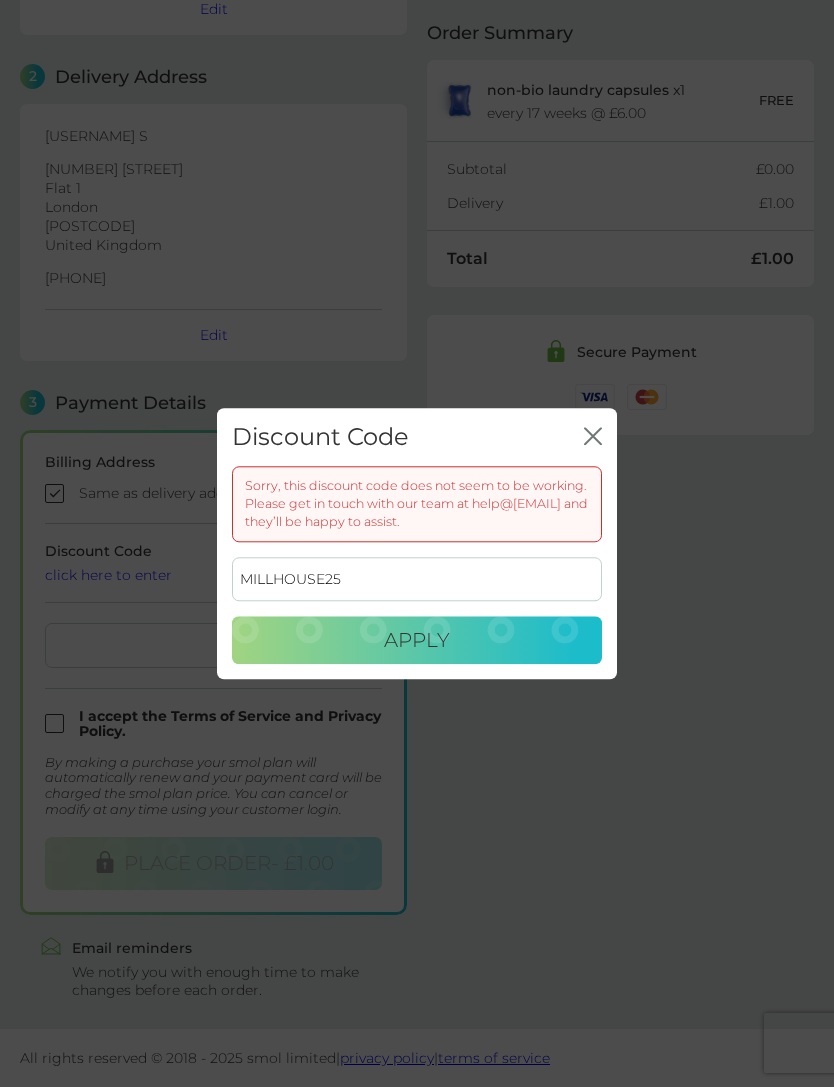 scroll, scrollTop: 145, scrollLeft: 0, axis: vertical 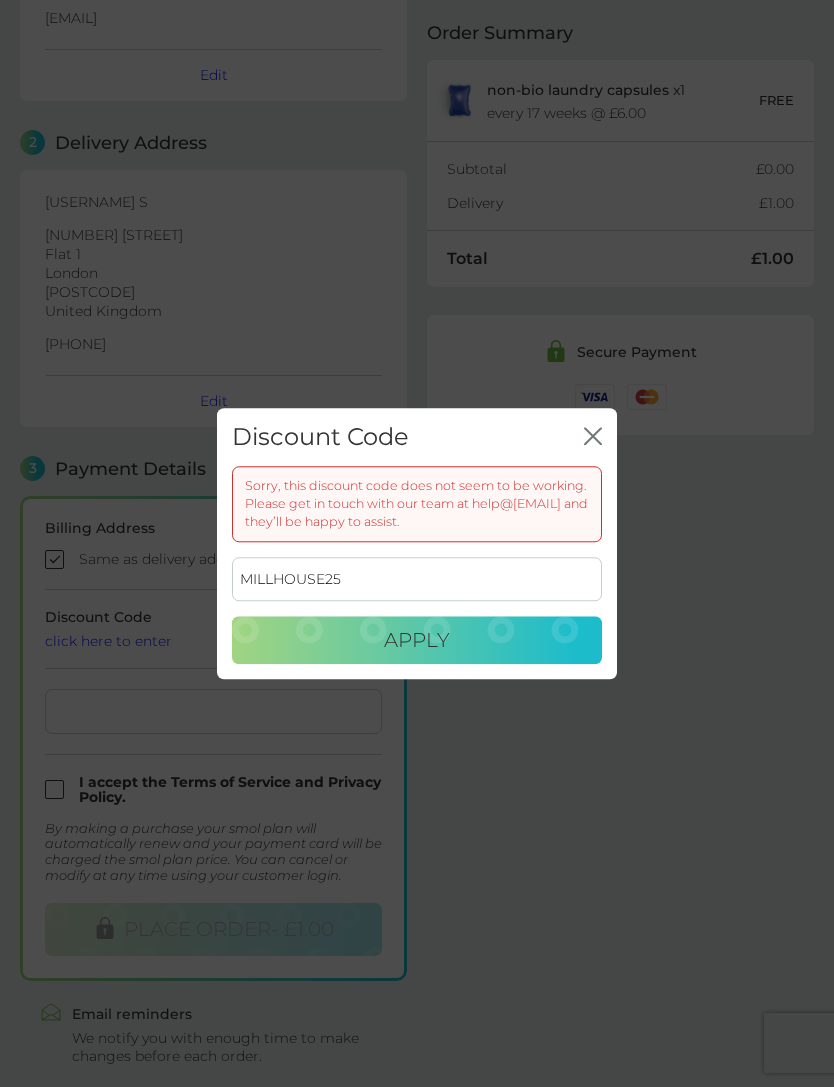 click on "Discount Code close" at bounding box center [417, 437] 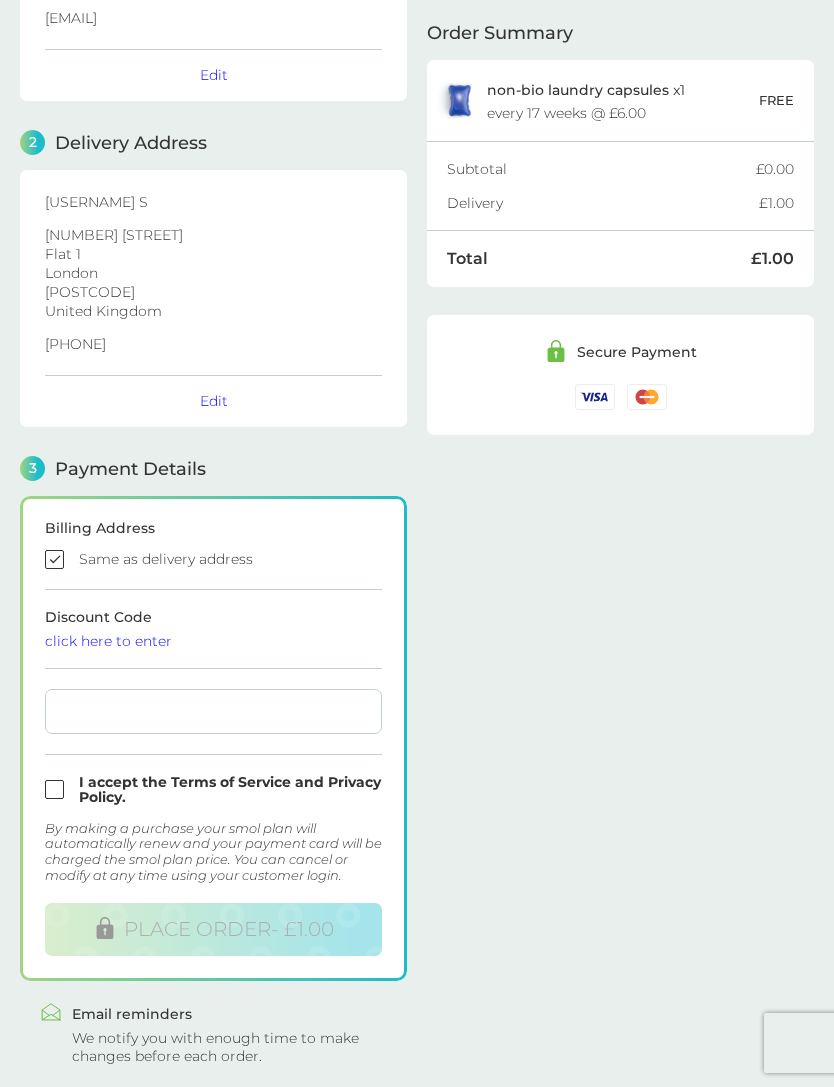 click on "Discount Code click here to enter" at bounding box center (213, 628) 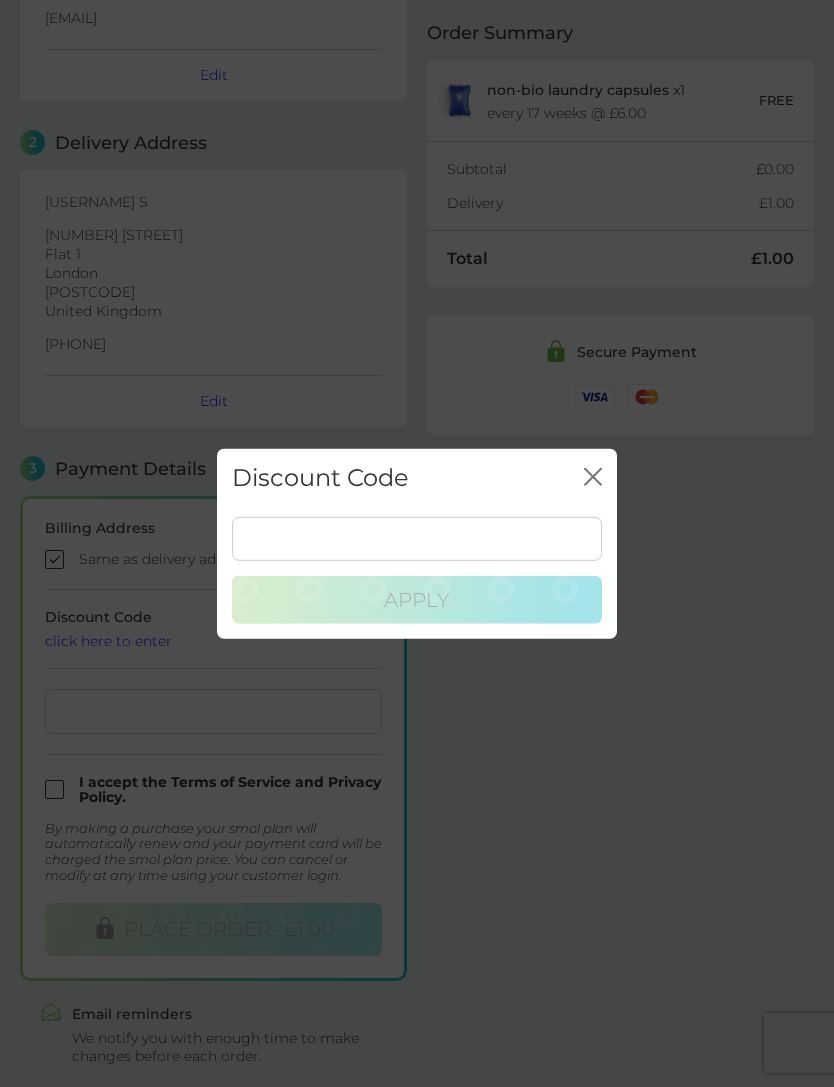 click on "Discount Code close Apply" at bounding box center [417, 543] 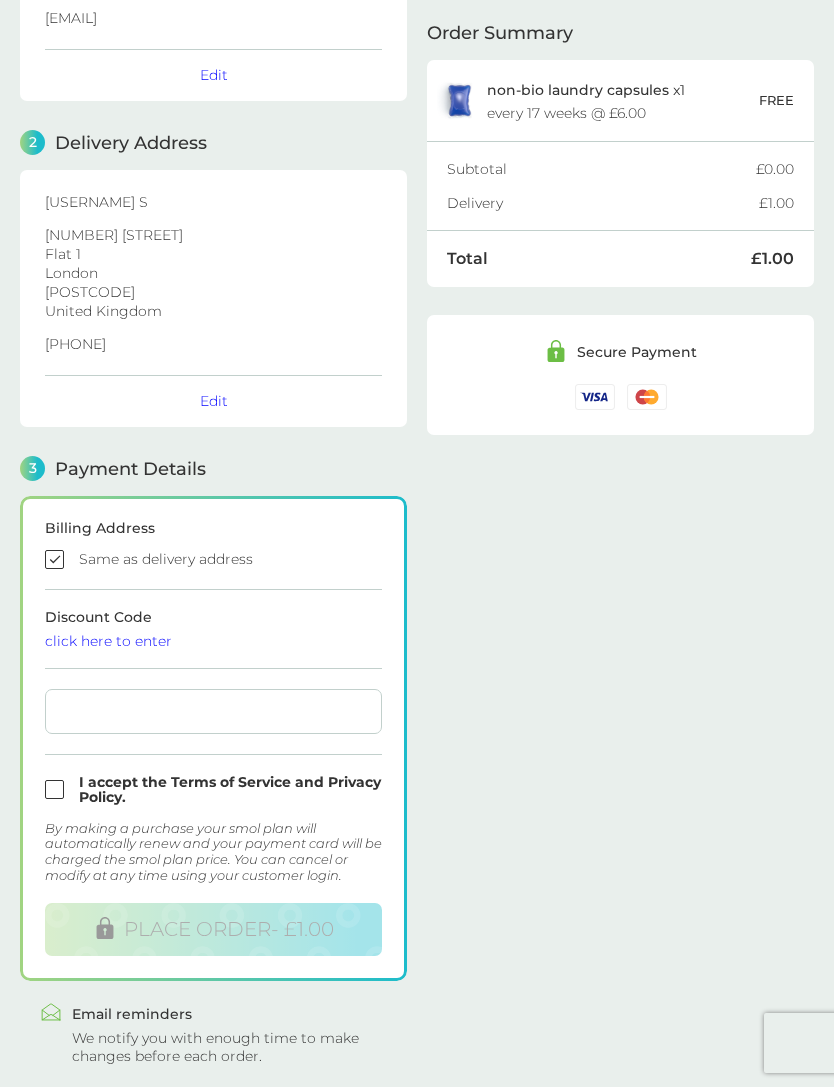 click on "click here to enter" at bounding box center [213, 641] 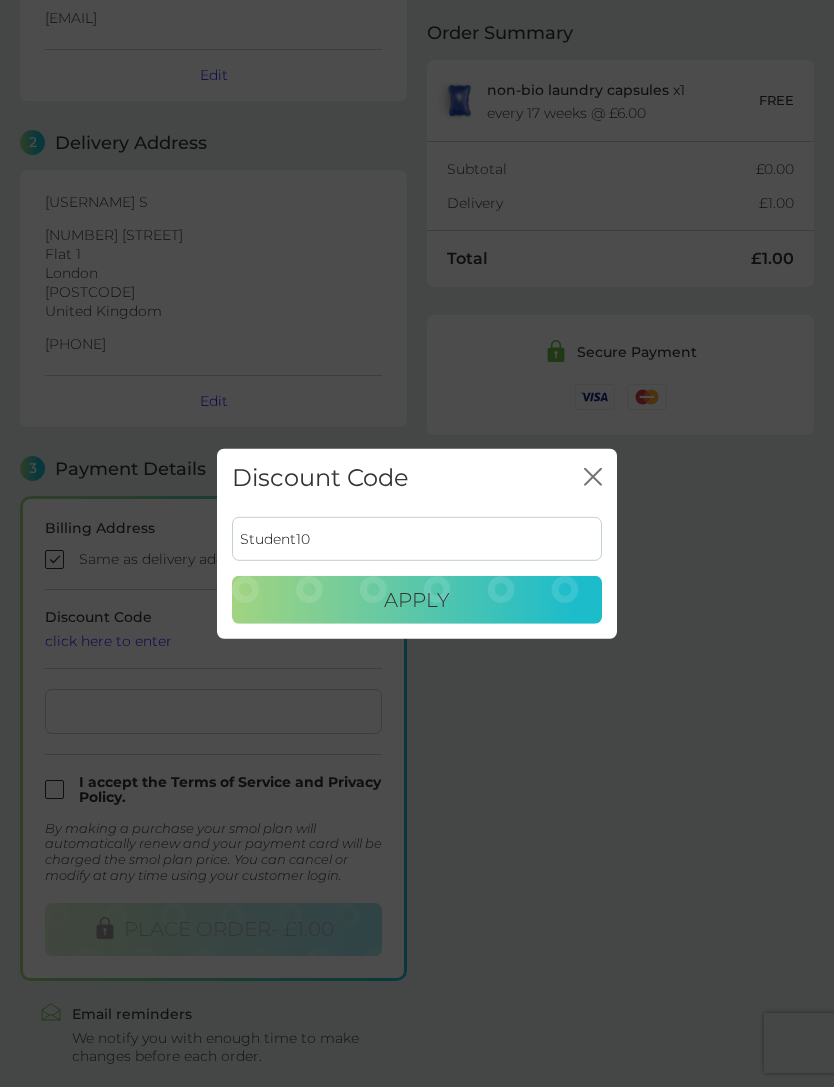type on "Student10" 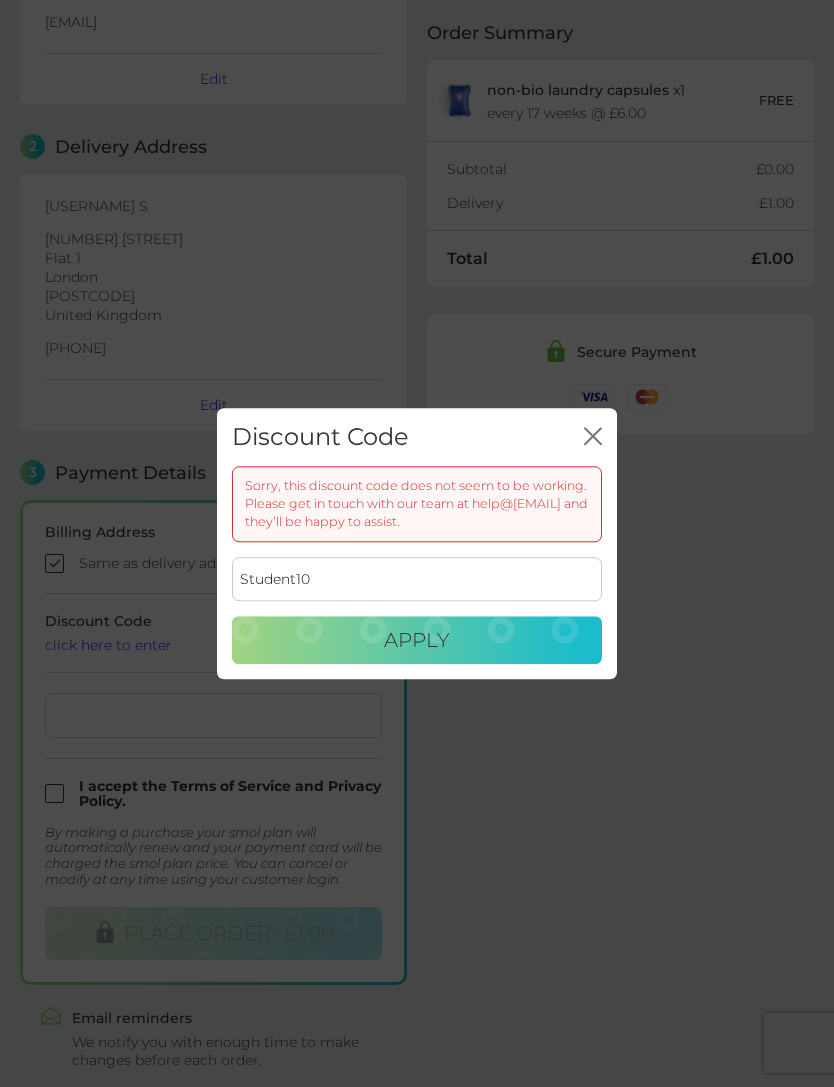 scroll, scrollTop: 145, scrollLeft: 0, axis: vertical 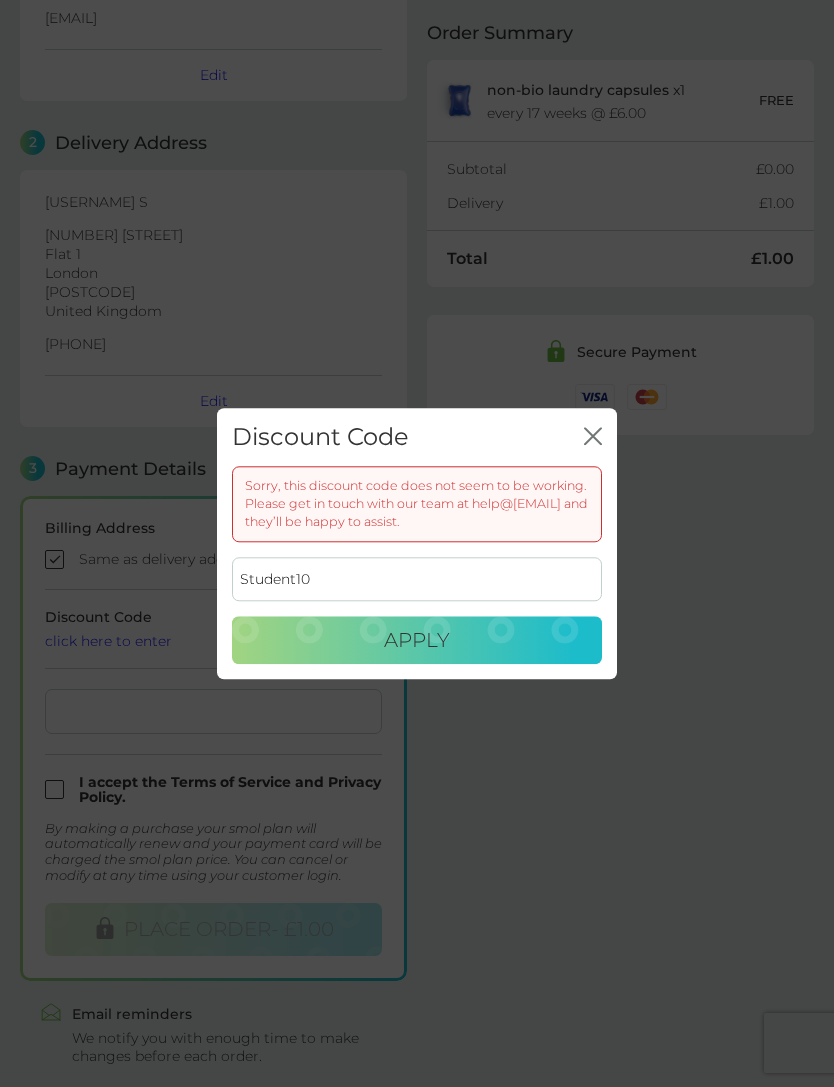 click on "Discount Code close Sorry, this discount code does not seem to be working. Please get in touch with our team at help@[EMAIL] and they’ll be happy to assist. Student10 Apply" at bounding box center (417, 543) 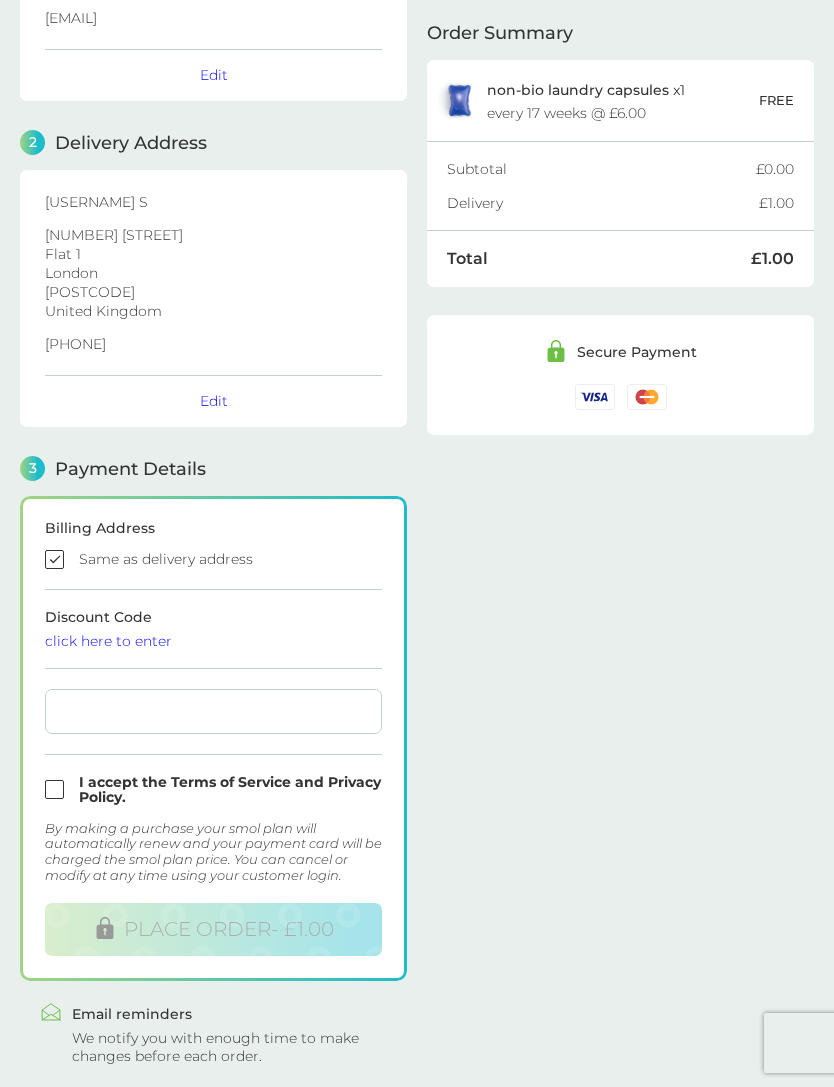 click at bounding box center [213, 711] 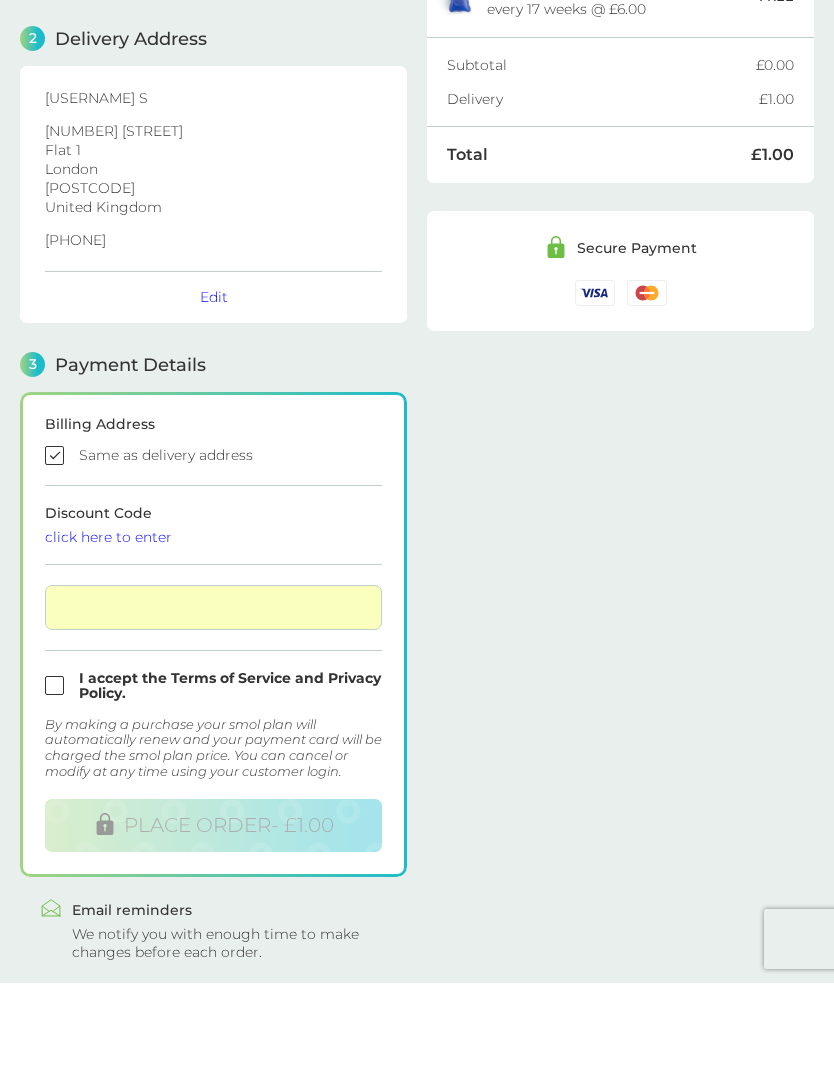 click on "Billing Address Same as delivery address Discount Code click here to enter I accept the Terms of Service and Privacy Policy. By making a purchase your smol plan will automatically renew and your payment card will be charged the smol plan price. You can cancel or modify at any time using your customer login.
PLACE ORDER  -   £1.00" at bounding box center (213, 738) 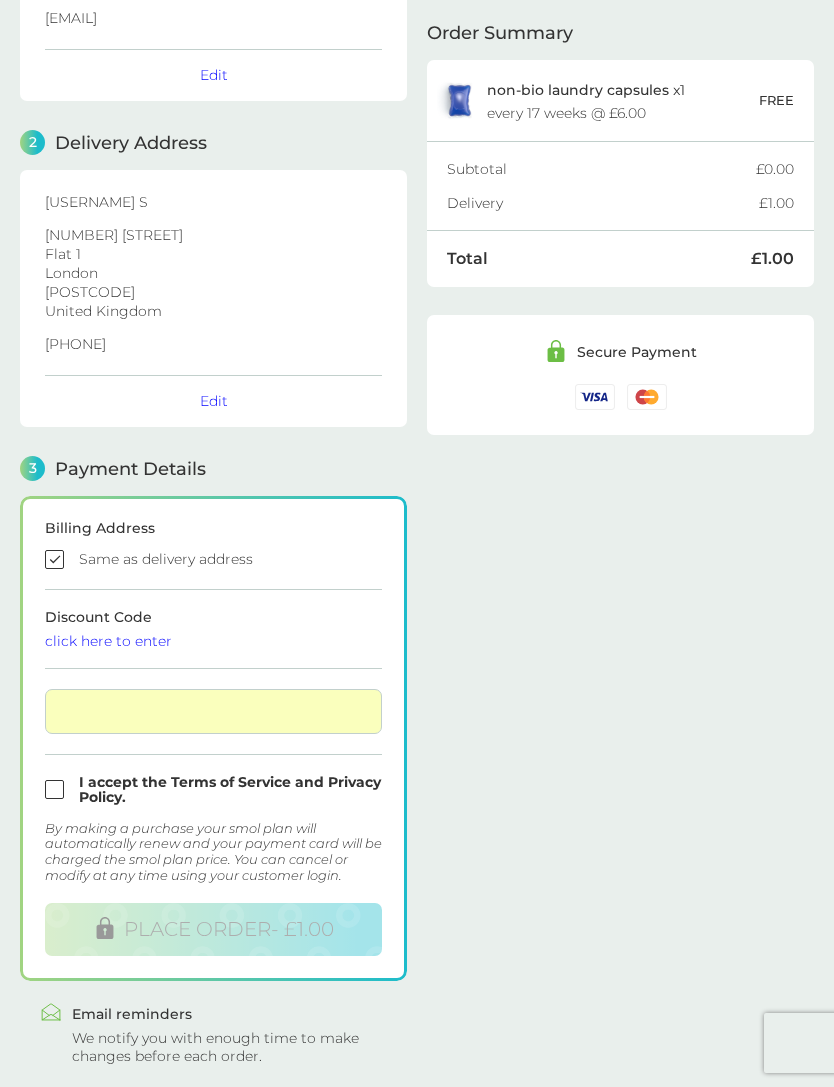 click at bounding box center (213, 790) 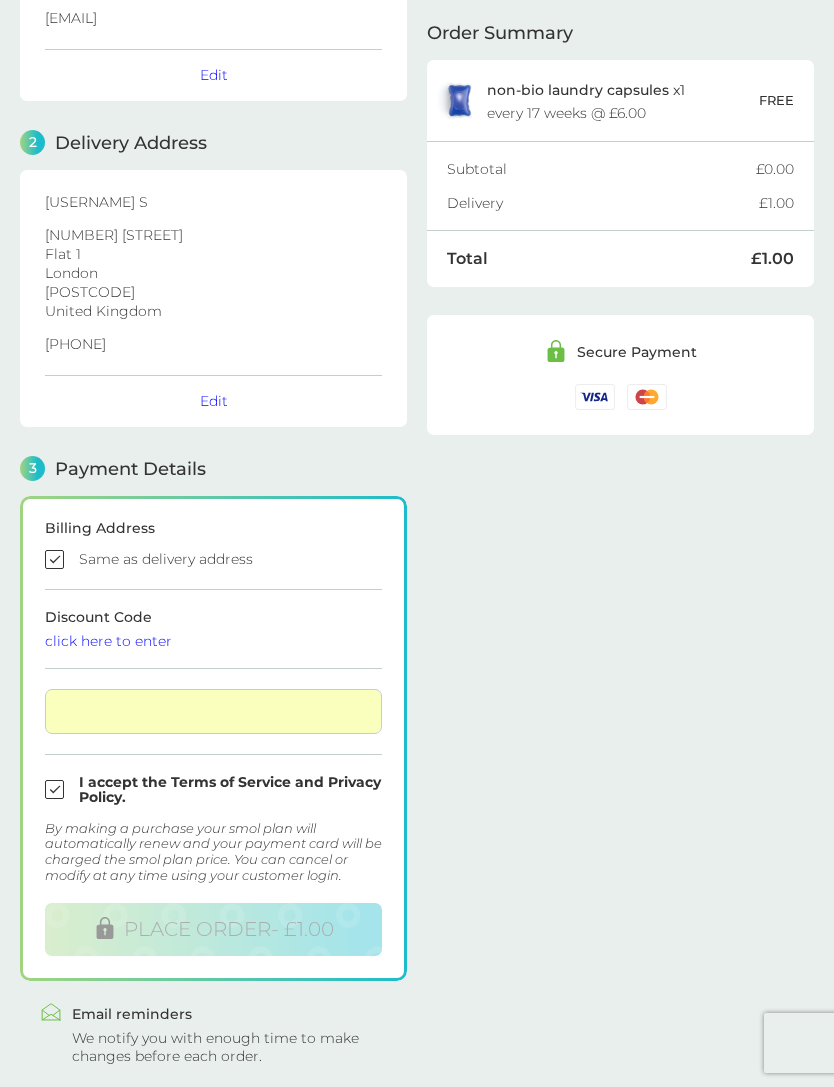click at bounding box center [213, 711] 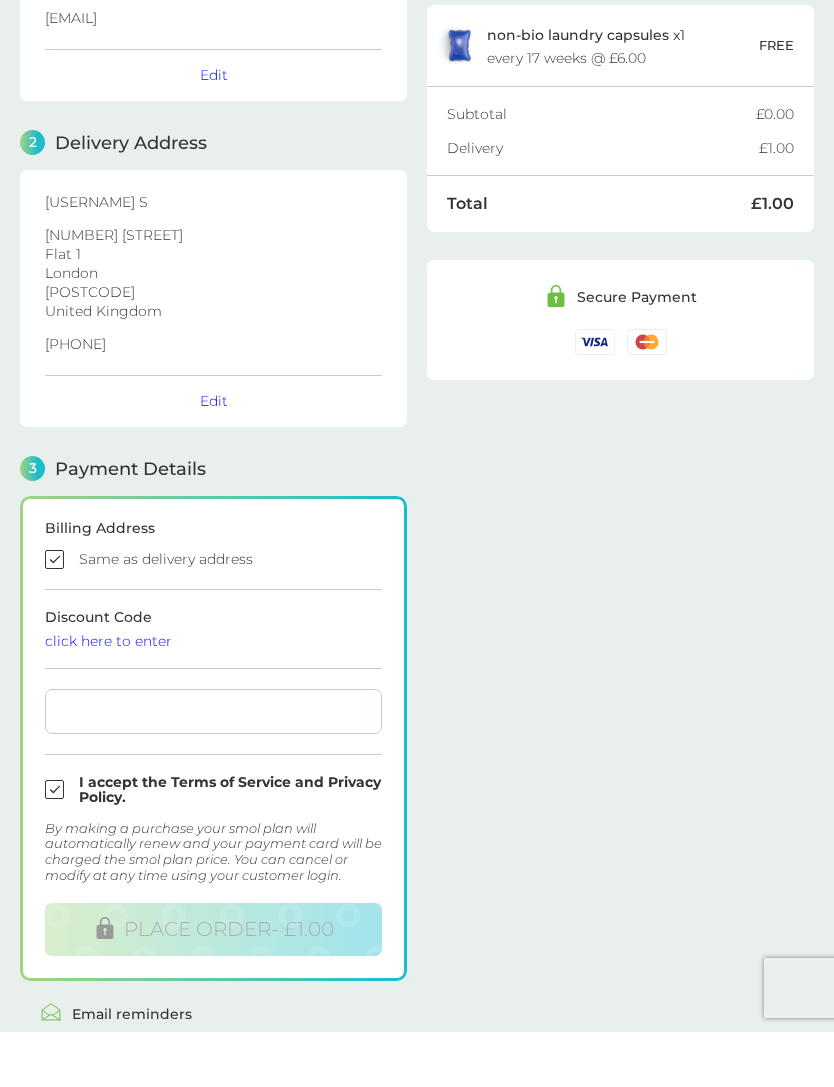 scroll, scrollTop: 85, scrollLeft: 0, axis: vertical 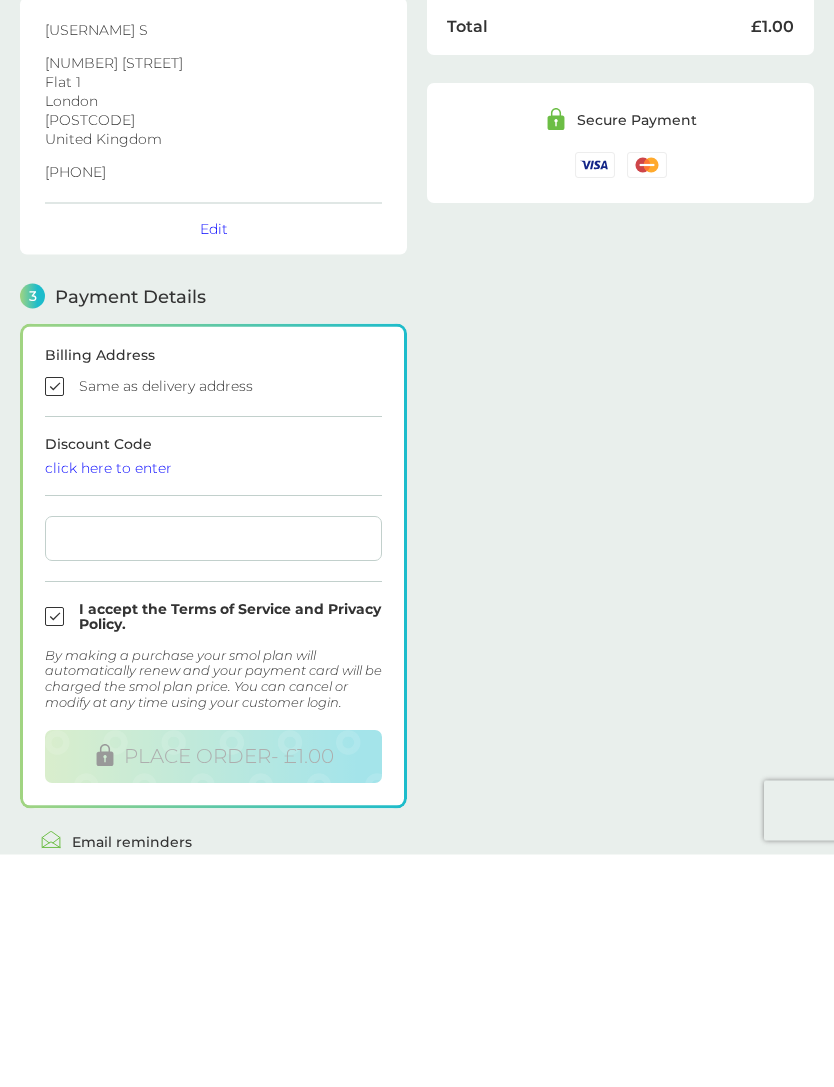 click on "Order Summary non-bio laundry capsules   x 1 every 17 weeks @ £6.00 FREE Subtotal £0.00 Delivery £1.00 Total £1.00
Secure Payment" at bounding box center [620, 551] 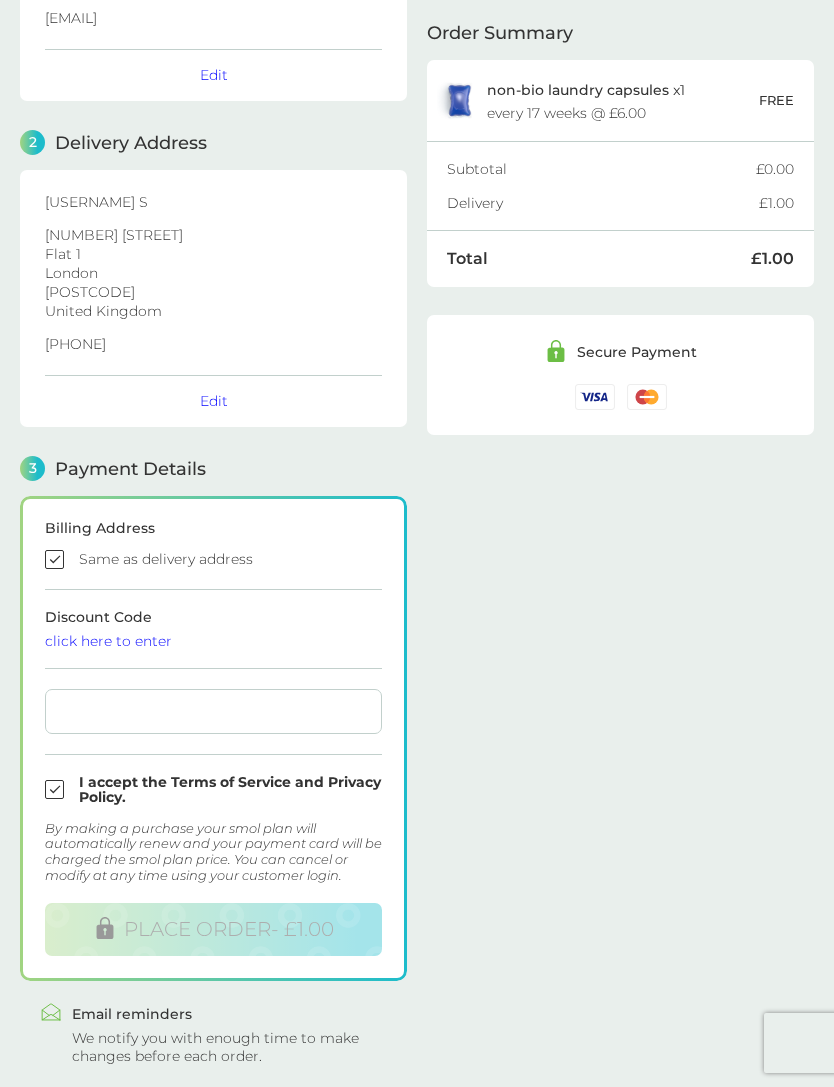 click on "PLACE ORDER  -   £1.00" at bounding box center (229, 929) 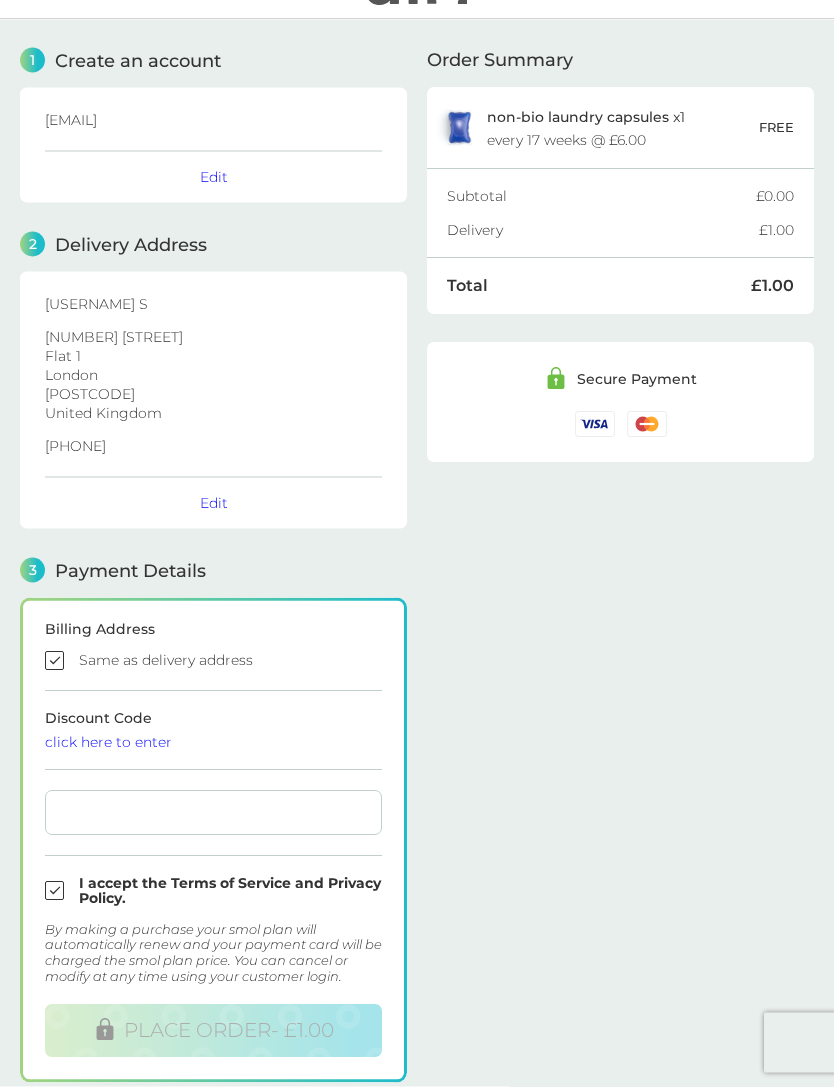 scroll, scrollTop: 44, scrollLeft: 0, axis: vertical 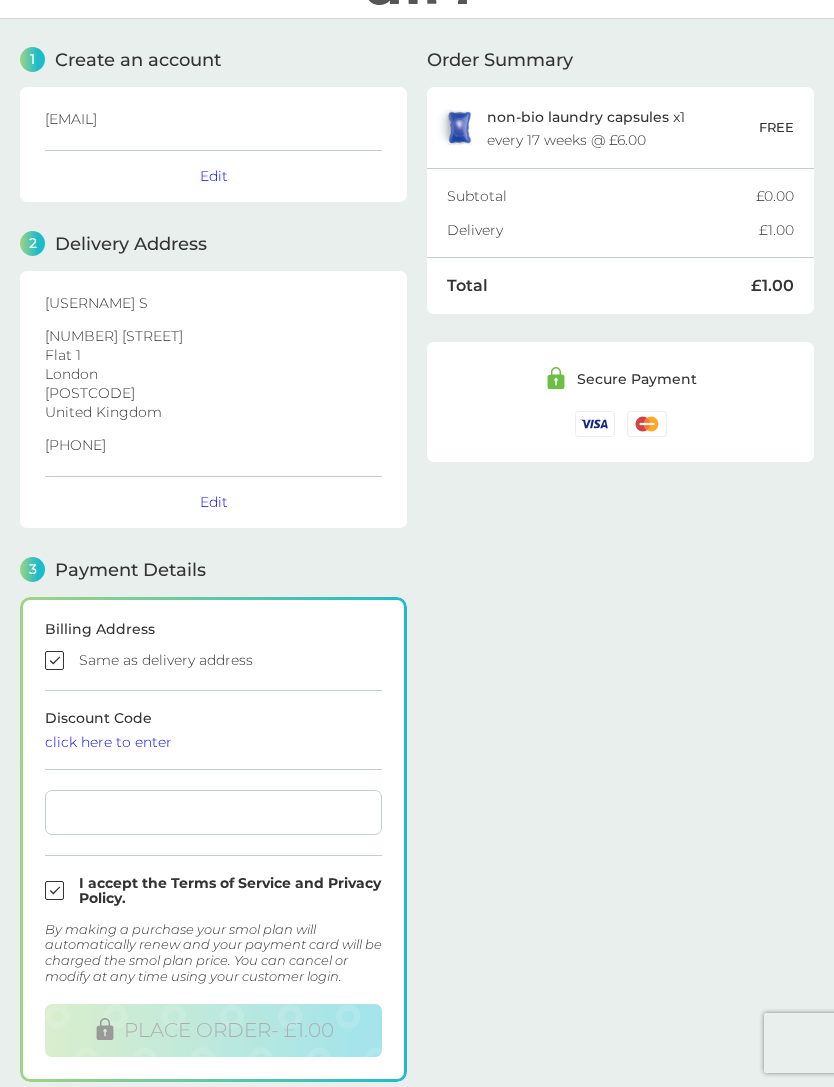 click at bounding box center [213, 812] 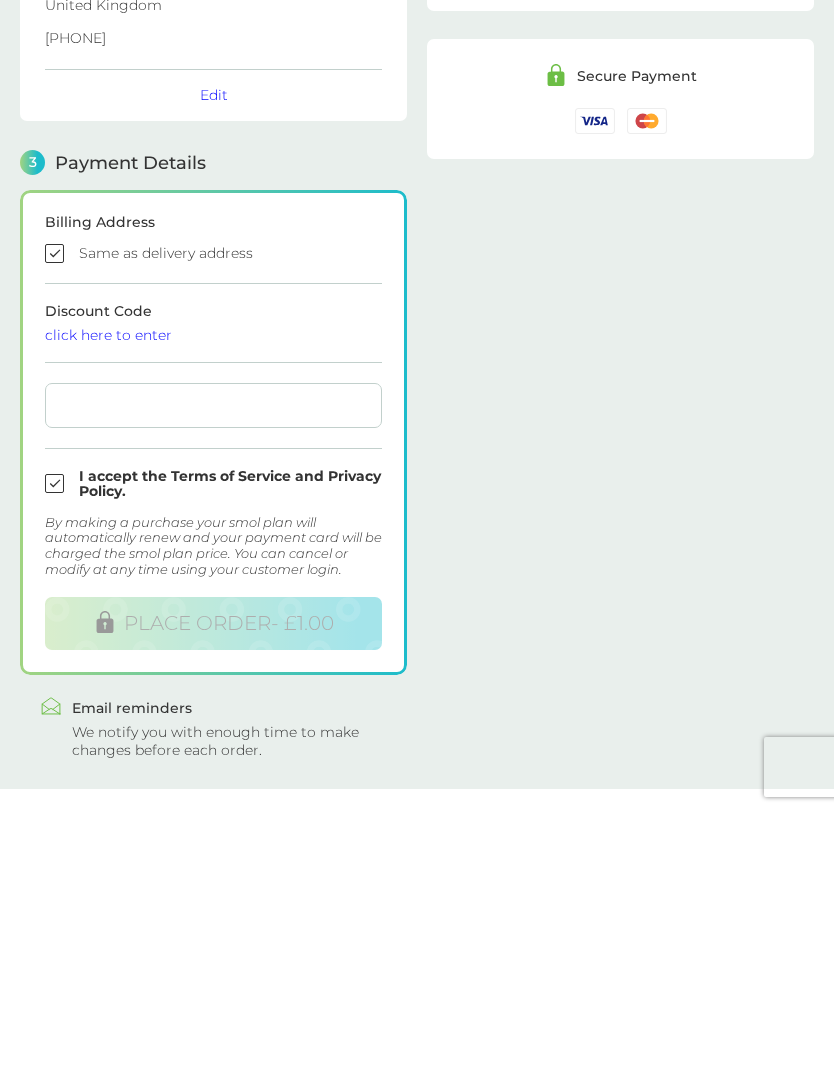 click at bounding box center [213, 681] 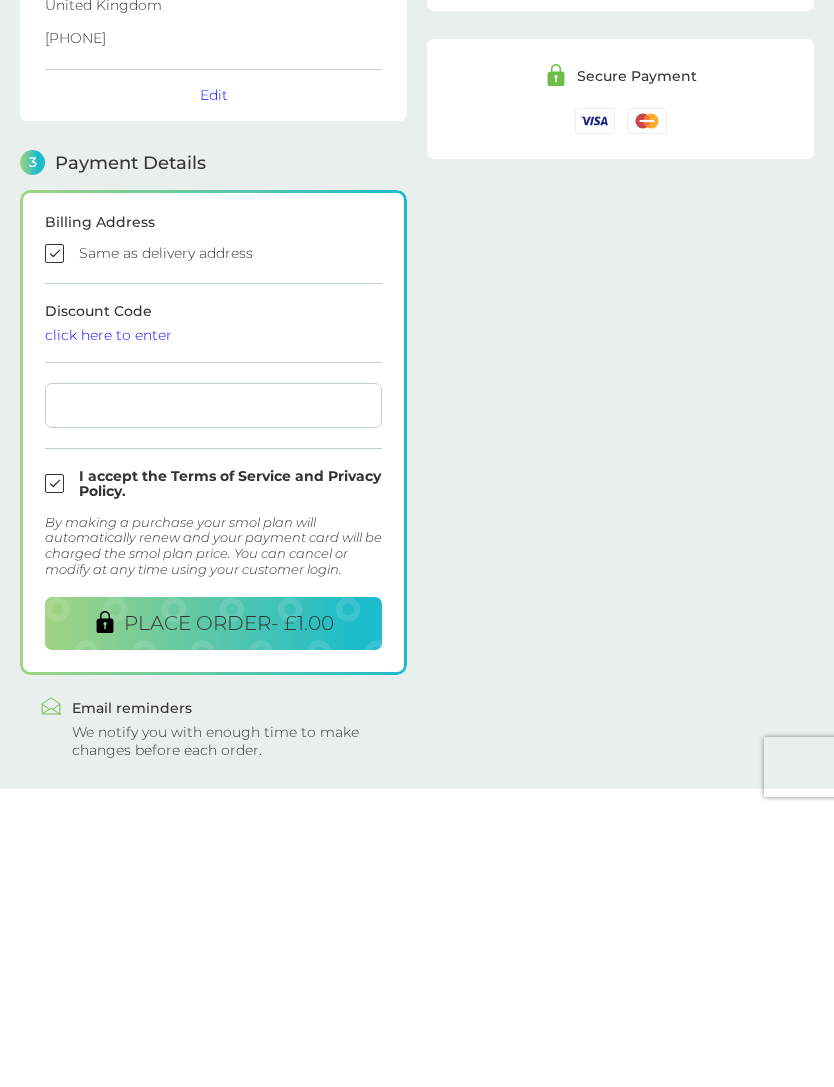 click on "PLACE ORDER  -   £1.00" at bounding box center [213, 899] 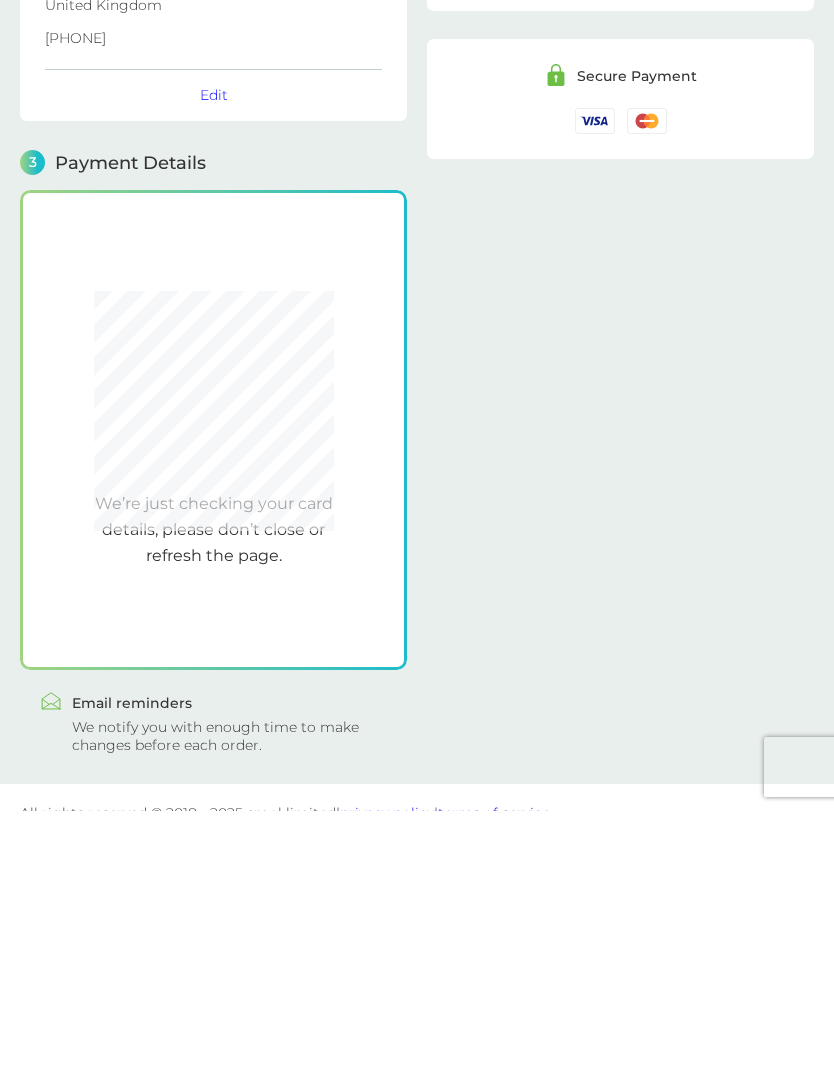 scroll, scrollTop: 141, scrollLeft: 0, axis: vertical 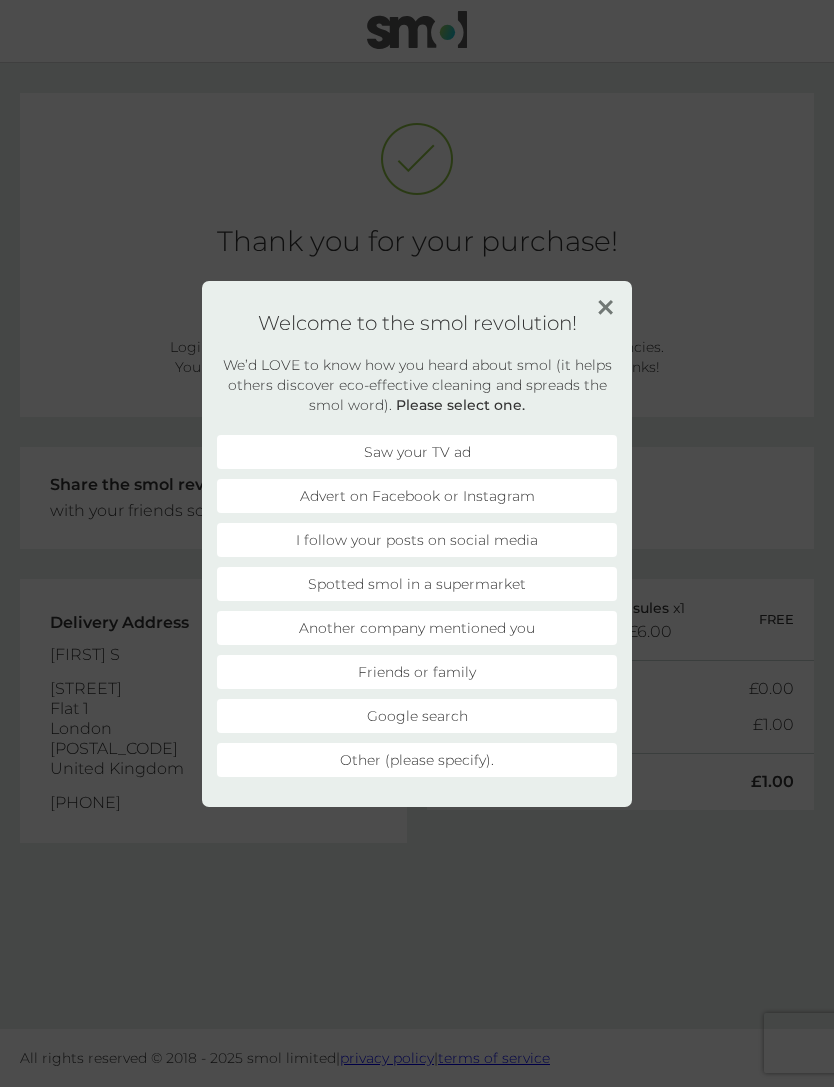 click on "Welcome to the smol revolution! We’d LOVE to know how you heard about smol (it helps others discover eco-effective cleaning and spreads the smol word).   Please select one. Saw your TV ad Advert on Facebook or Instagram I follow your posts on social media Spotted smol in a supermarket Another company mentioned you Friends or family Google search Other (please specify)." at bounding box center [417, 544] 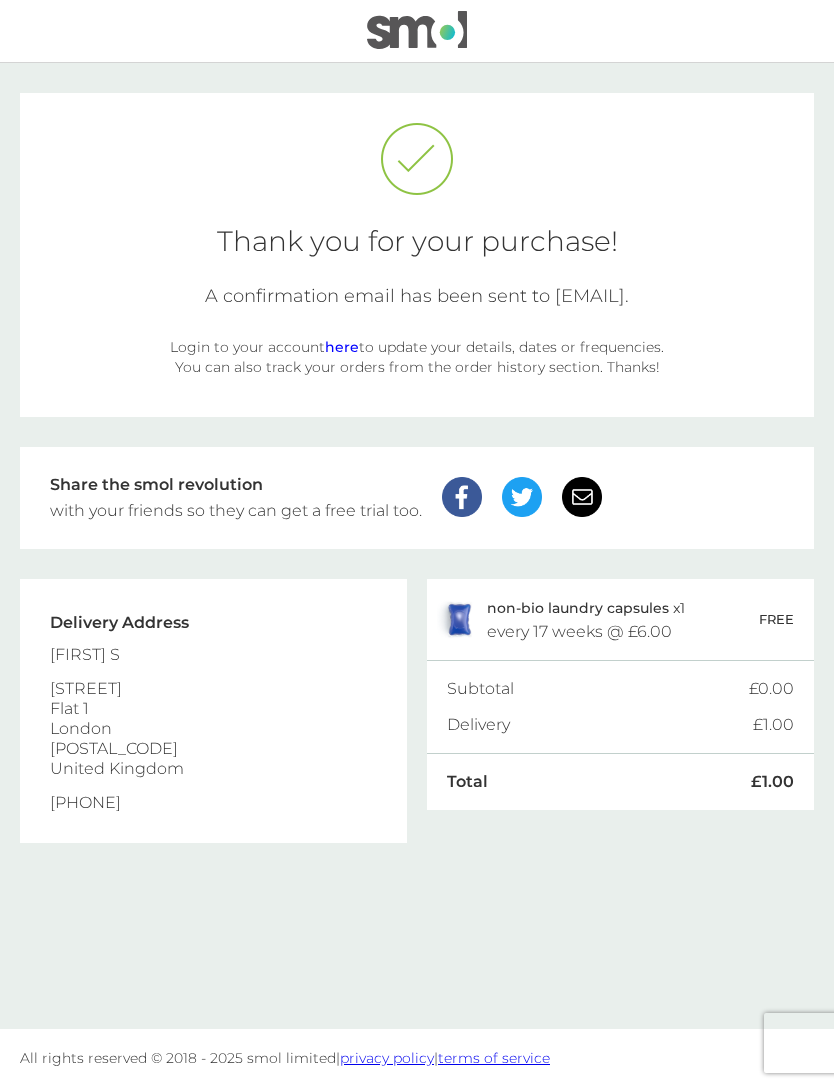 click on "Thank you for your purchase! A confirmation email has been sent to awaissaddiq@outlook.com. Login to your account  here   to update your details, dates or frequencies. You can also track your orders from the order history section. Thanks!" at bounding box center [417, 255] 